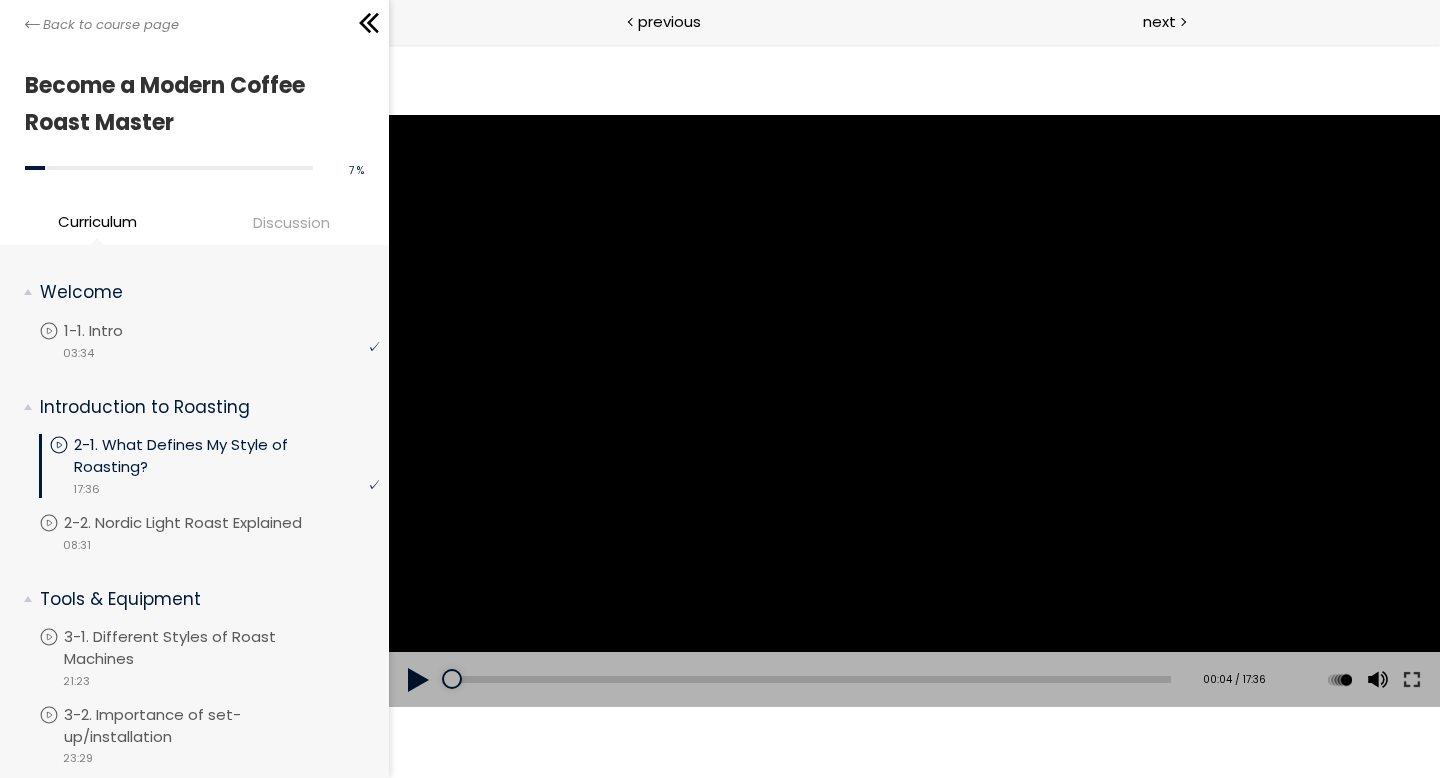 scroll, scrollTop: 0, scrollLeft: 0, axis: both 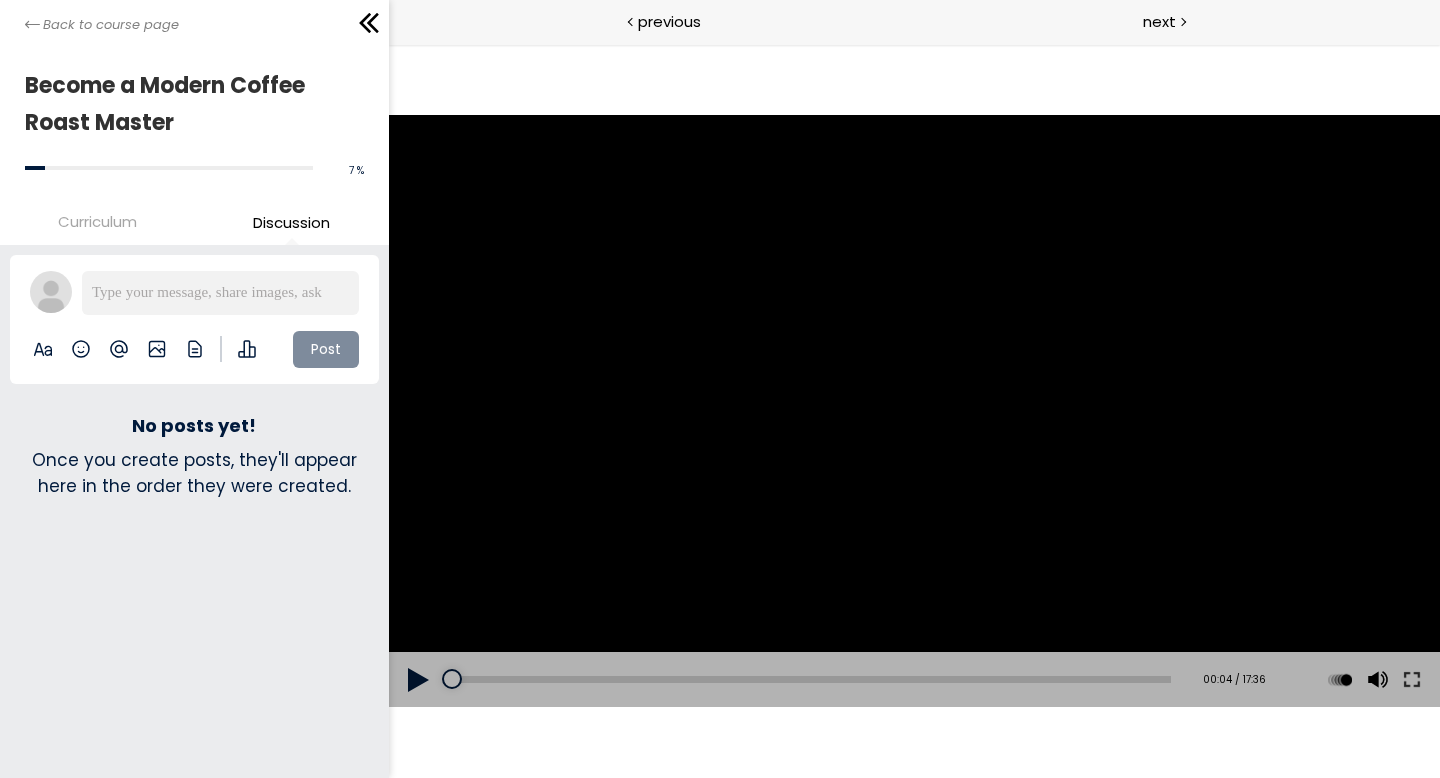 click on "Curriculum" at bounding box center (97, 221) 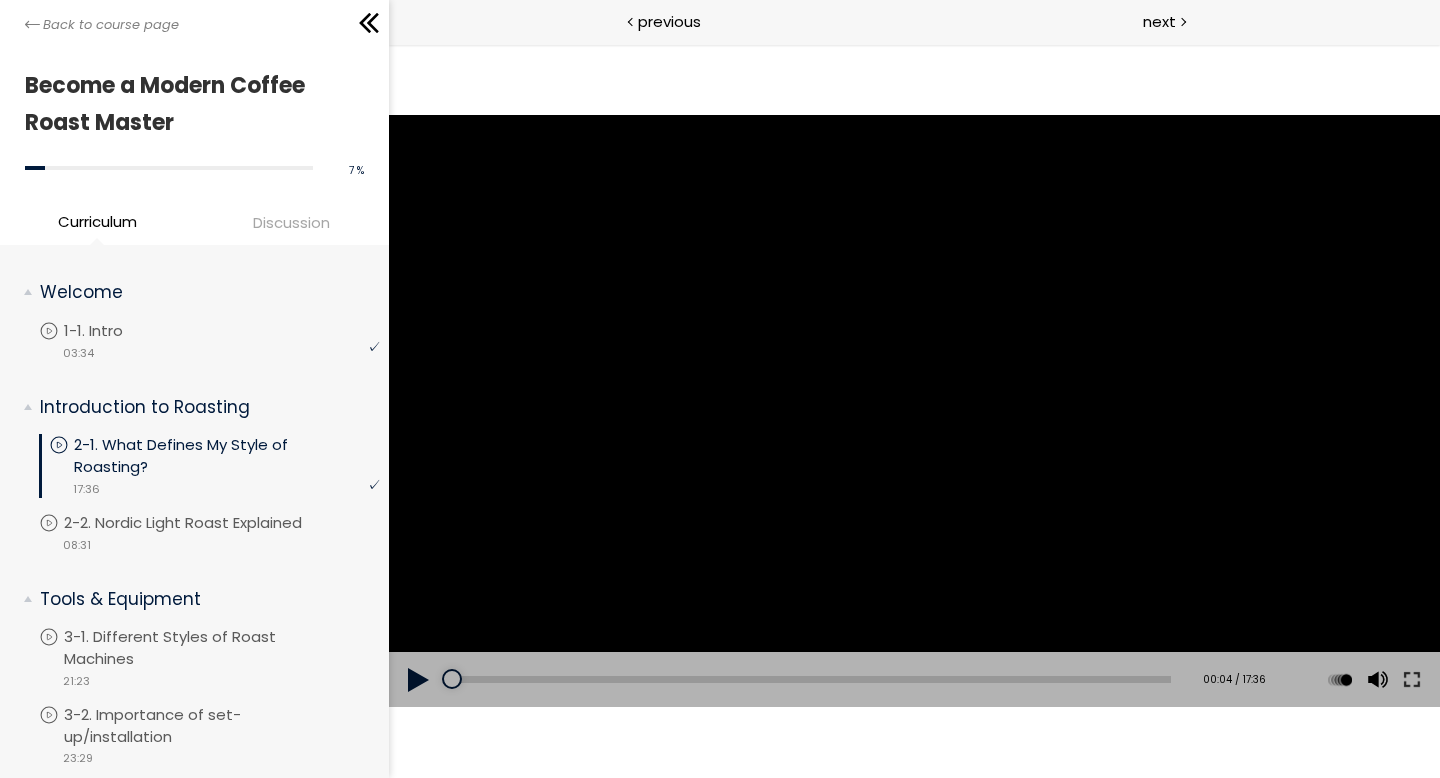 click at bounding box center [418, 680] 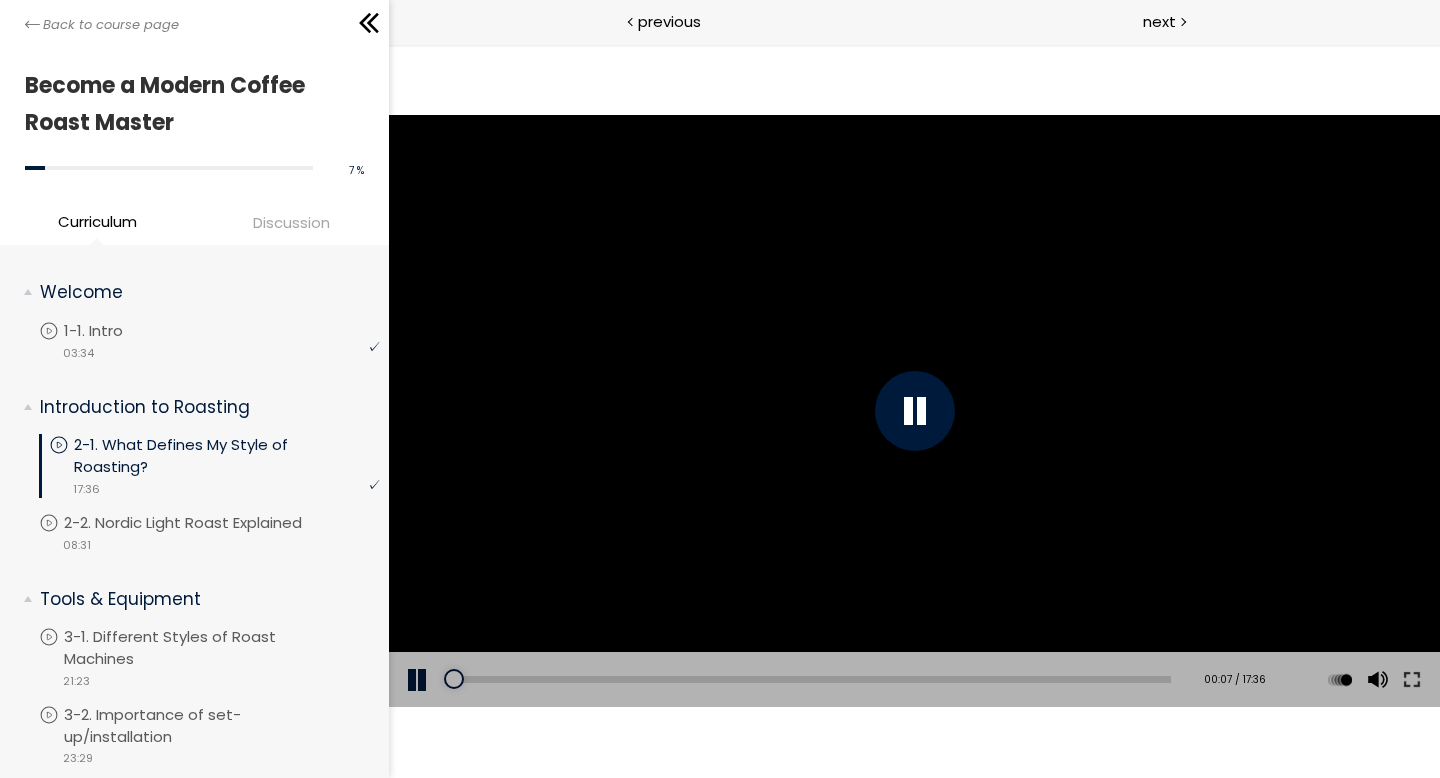 click on "Subtitles       None           Auto         x   2   x   1.5   x   1.25   x   1   x   0.75   x   0.5" at bounding box center (1361, 680) 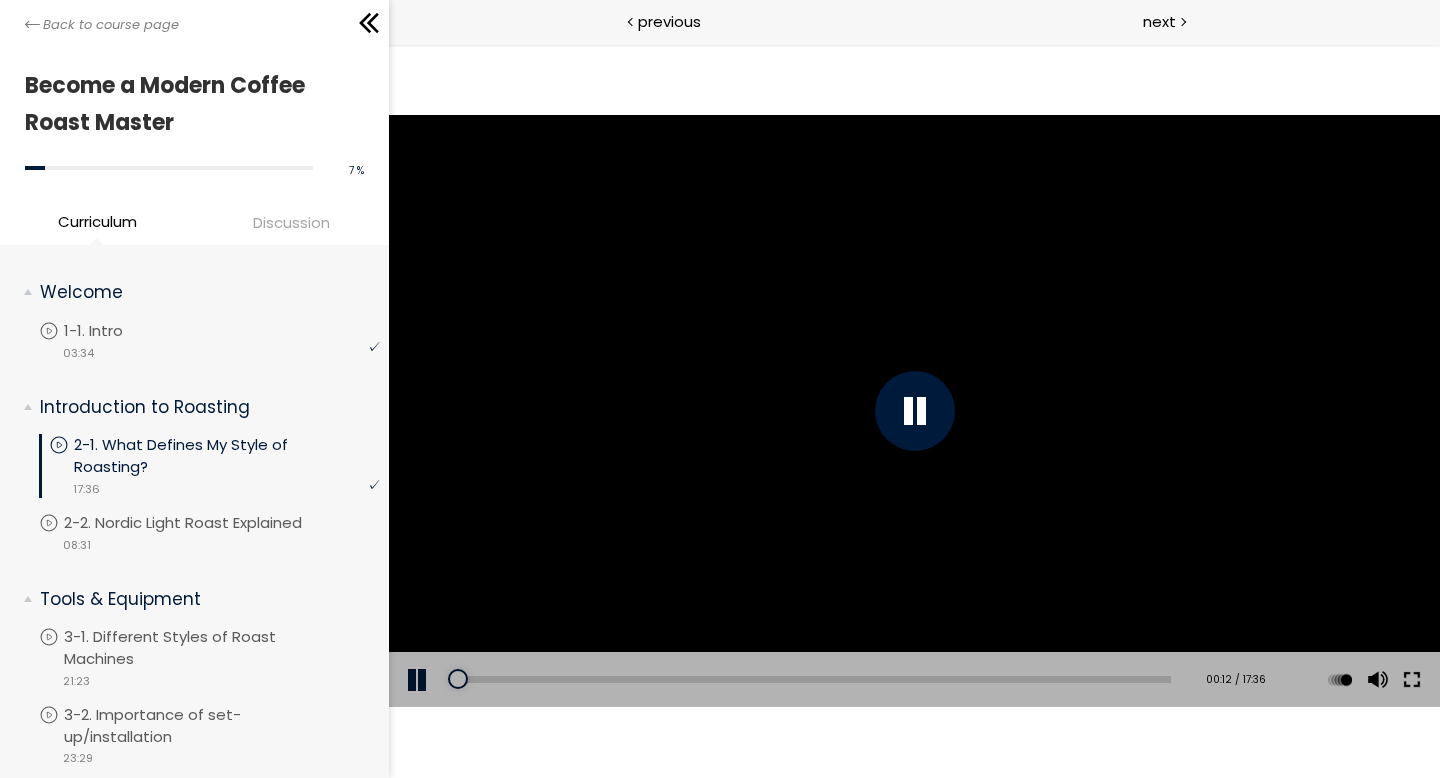 click at bounding box center (1411, 680) 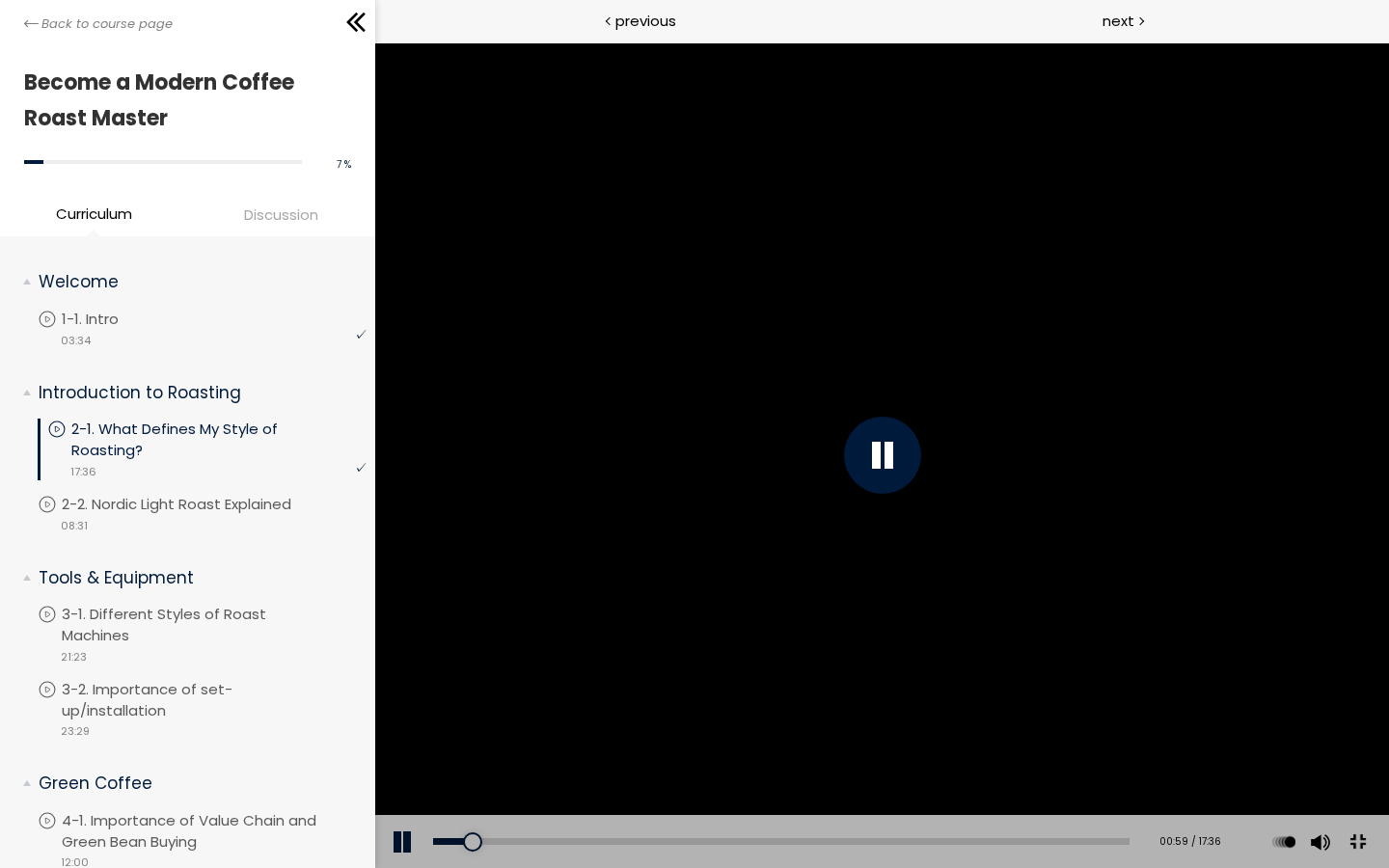 click at bounding box center [403, 842] 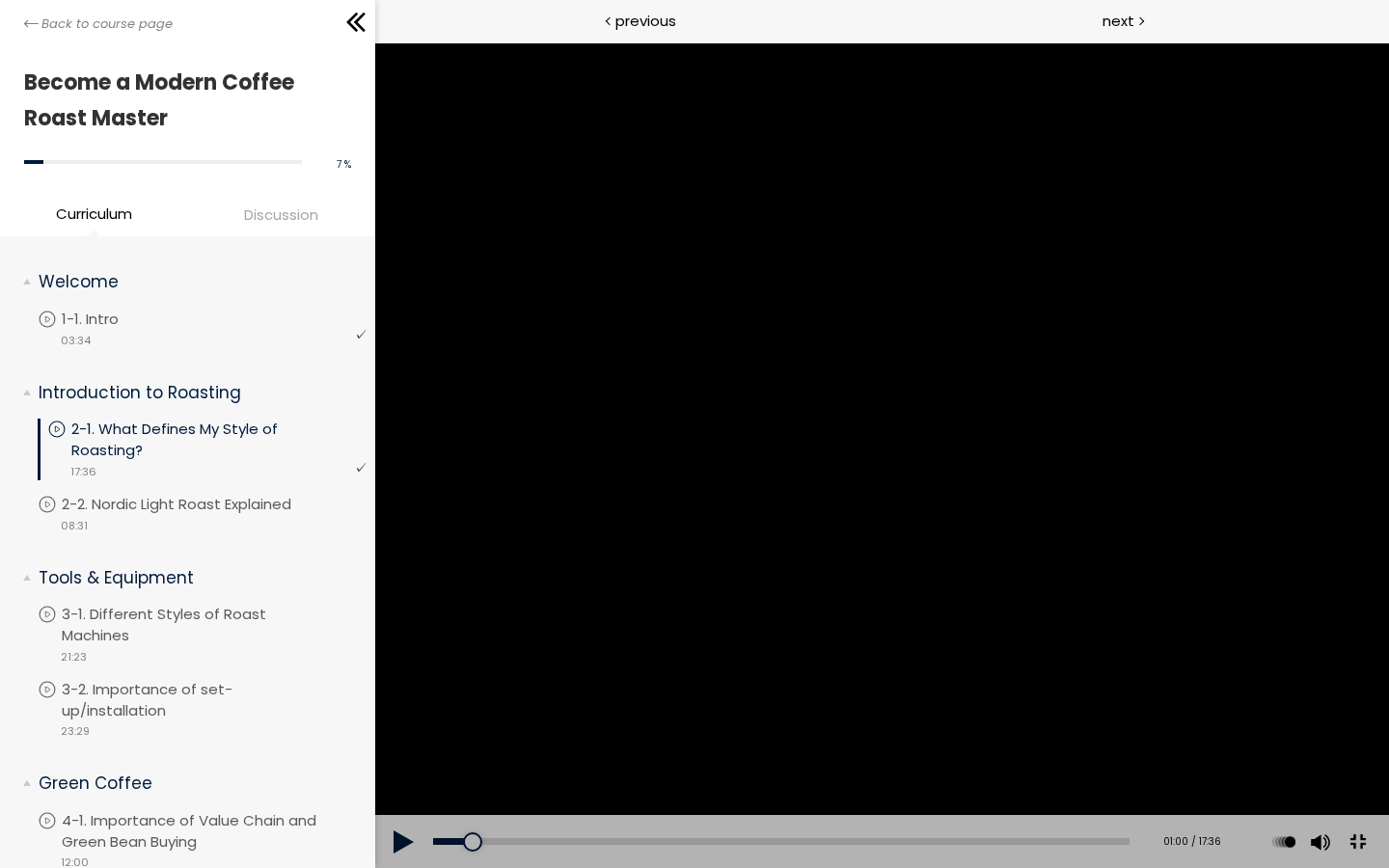 click at bounding box center [403, 842] 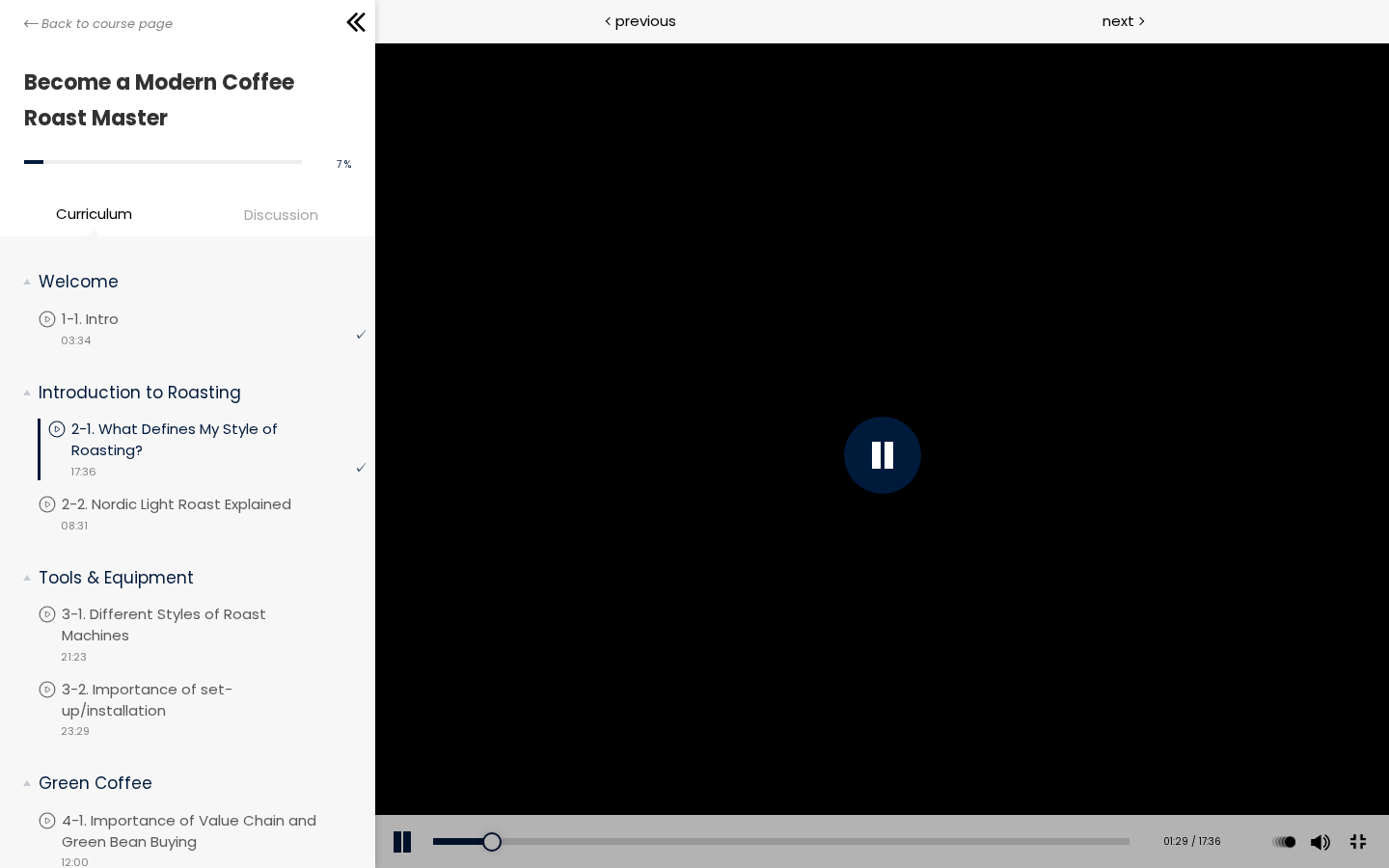 click at bounding box center (403, 842) 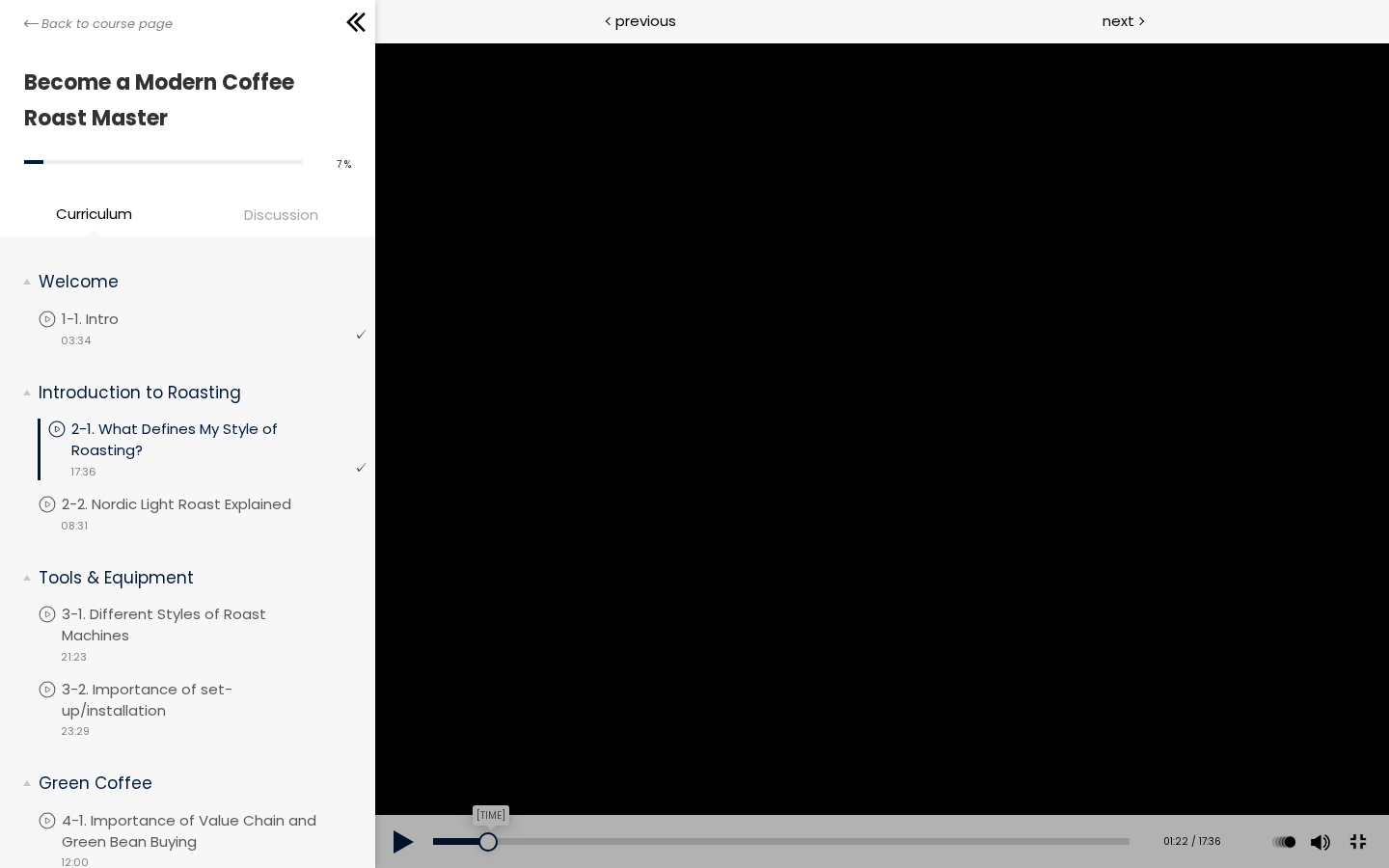 click at bounding box center (487, 842) 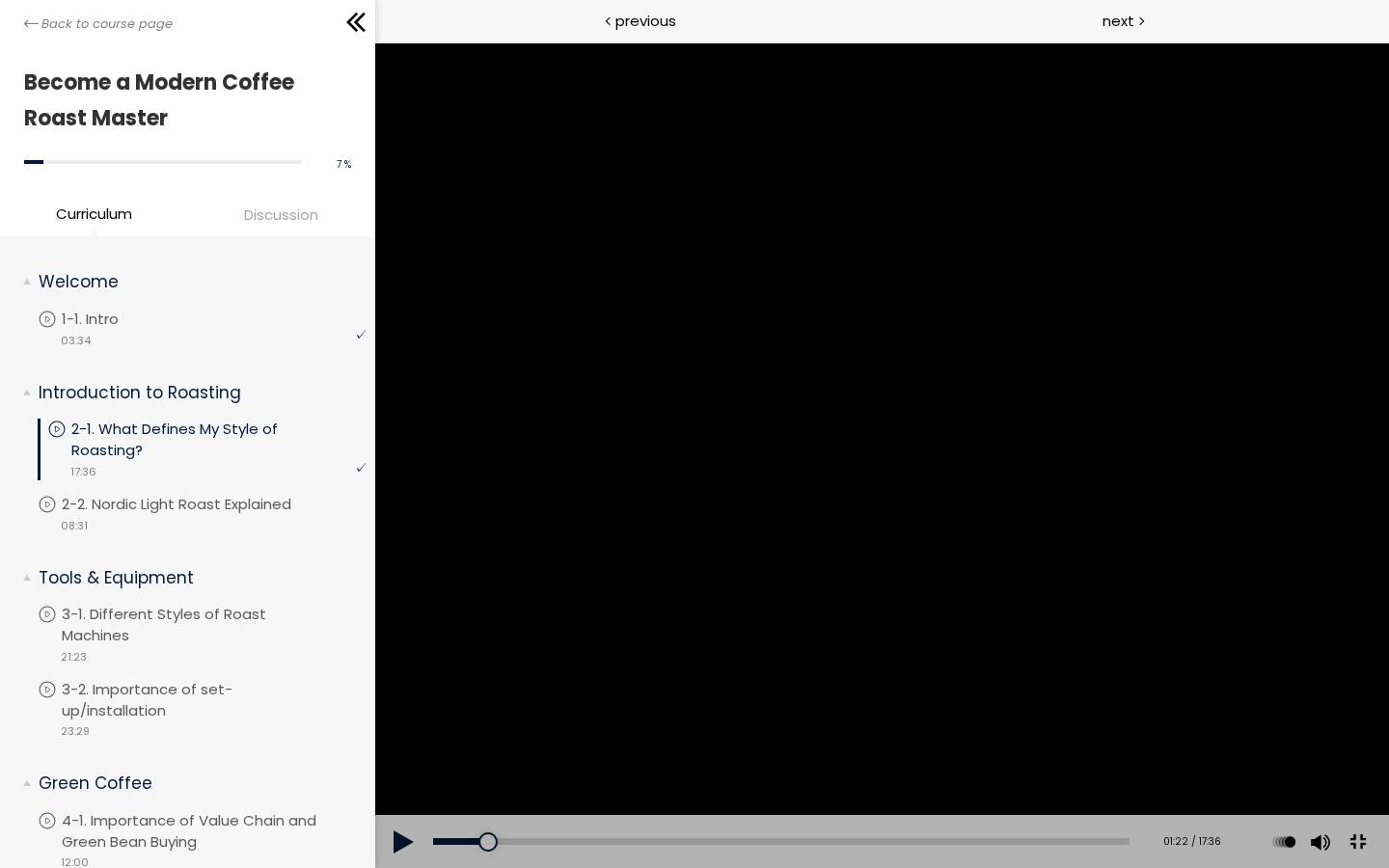 click at bounding box center [403, 842] 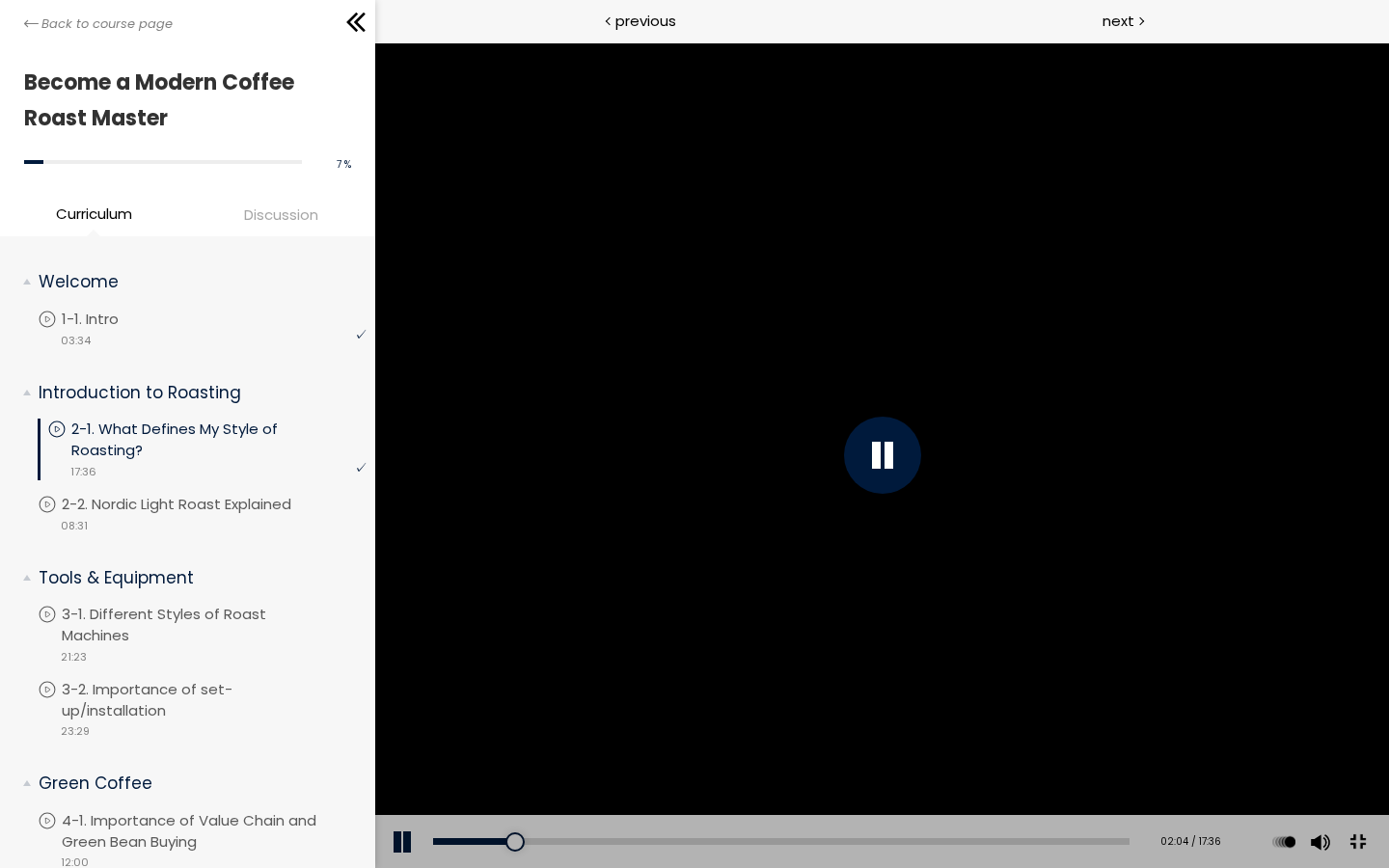 click at bounding box center [403, 842] 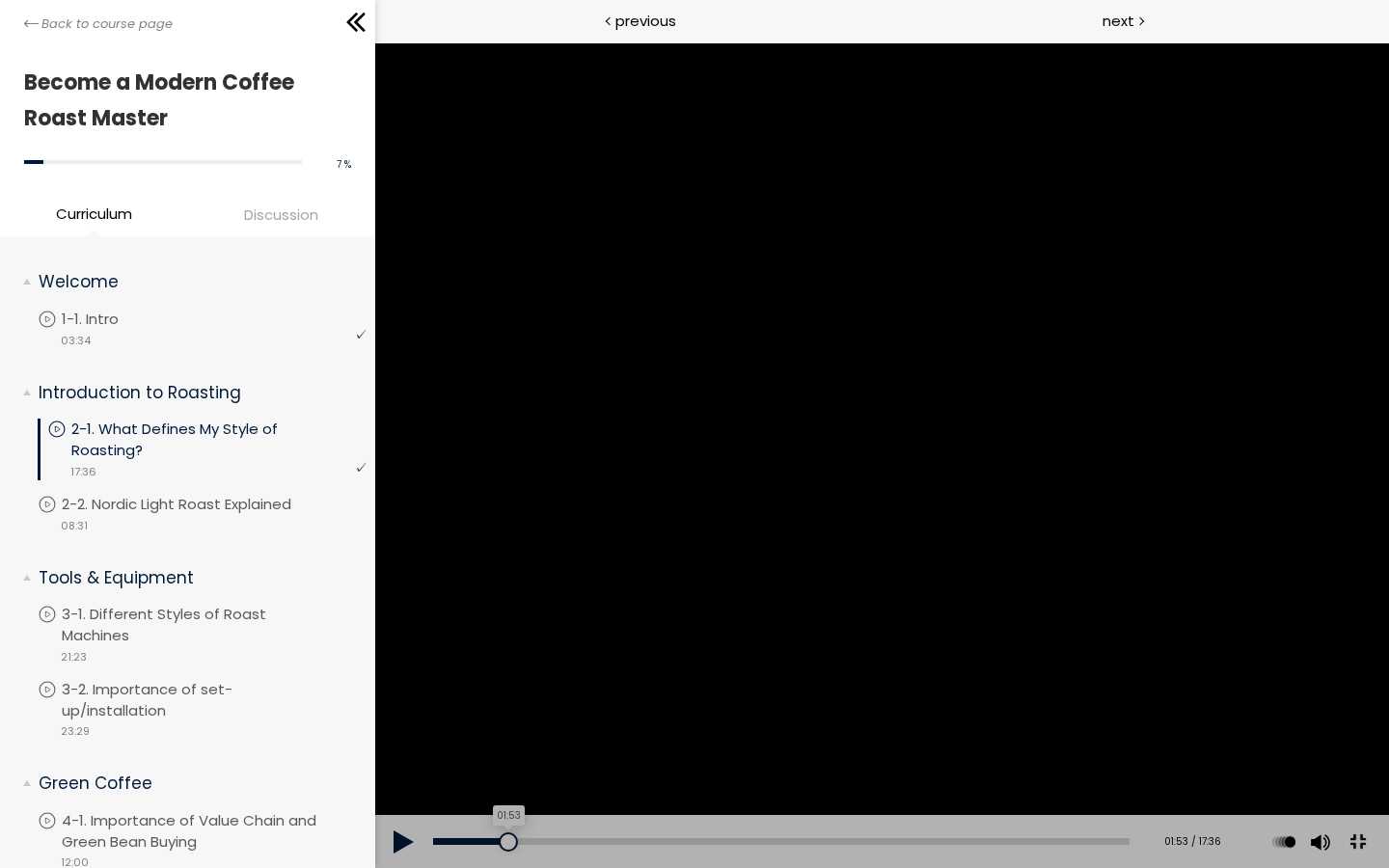 click on "01:53" at bounding box center [780, 841] 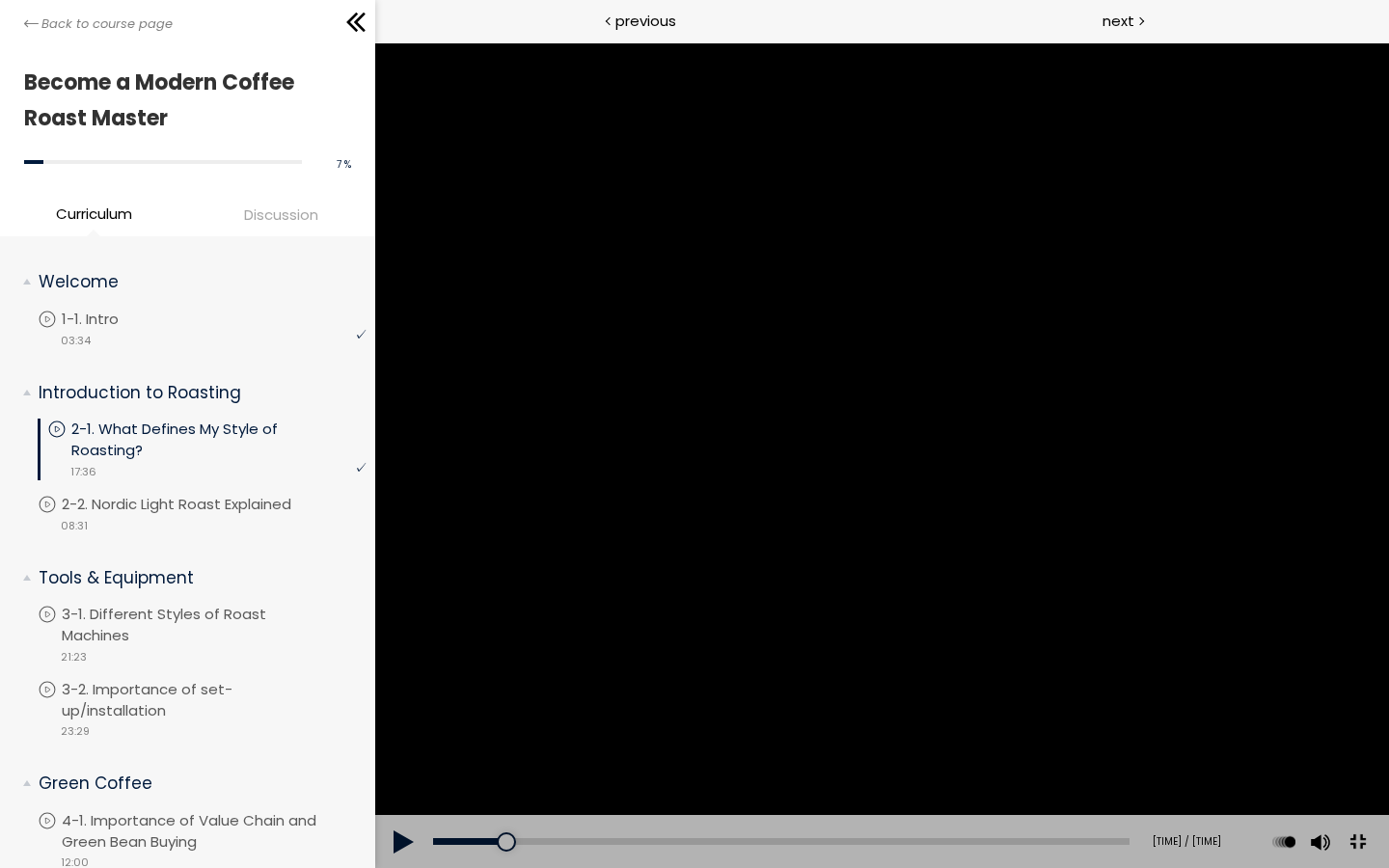 click on "Add chapter
01:15" at bounding box center (780, 842) 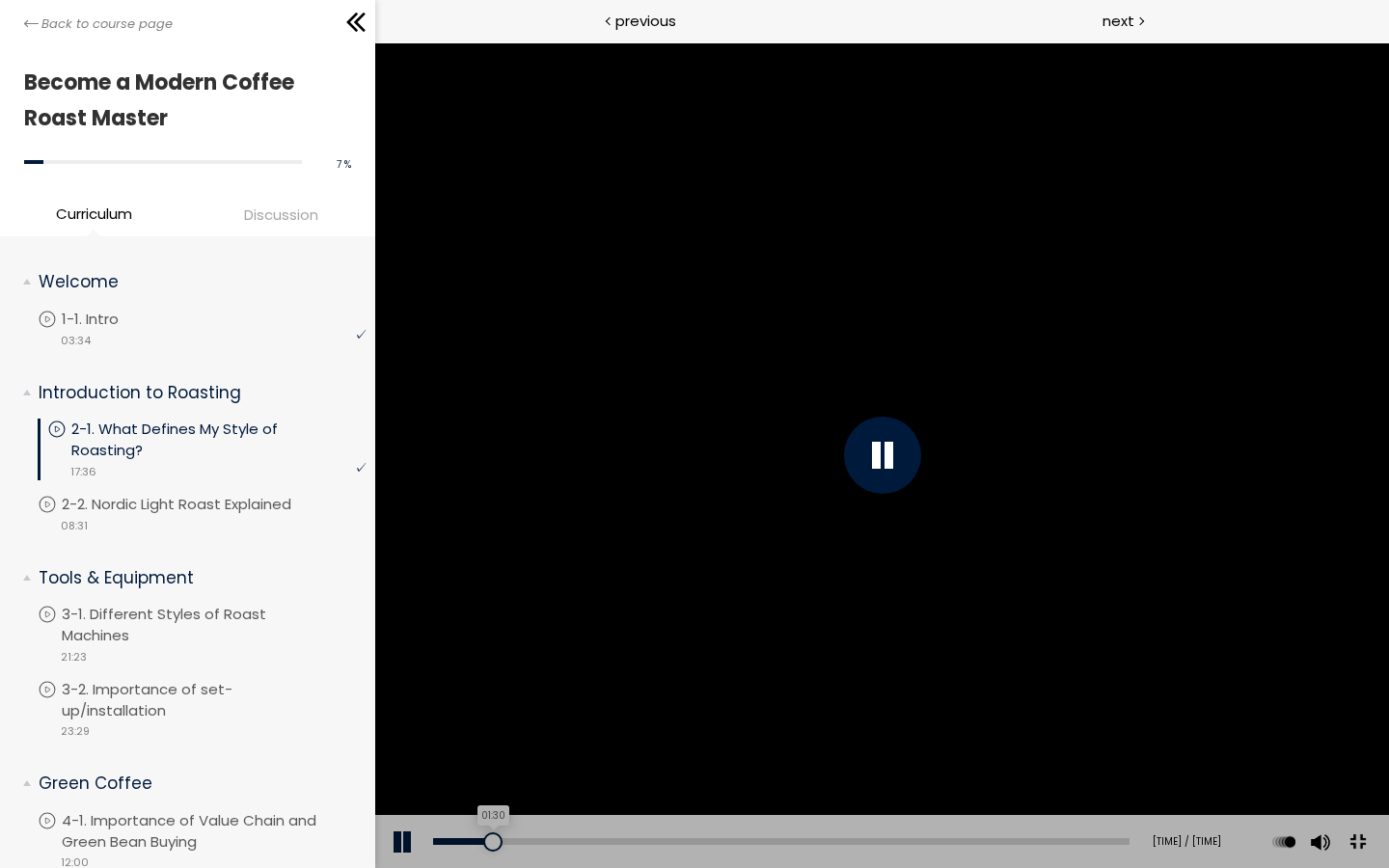 click on "01:30" at bounding box center [780, 841] 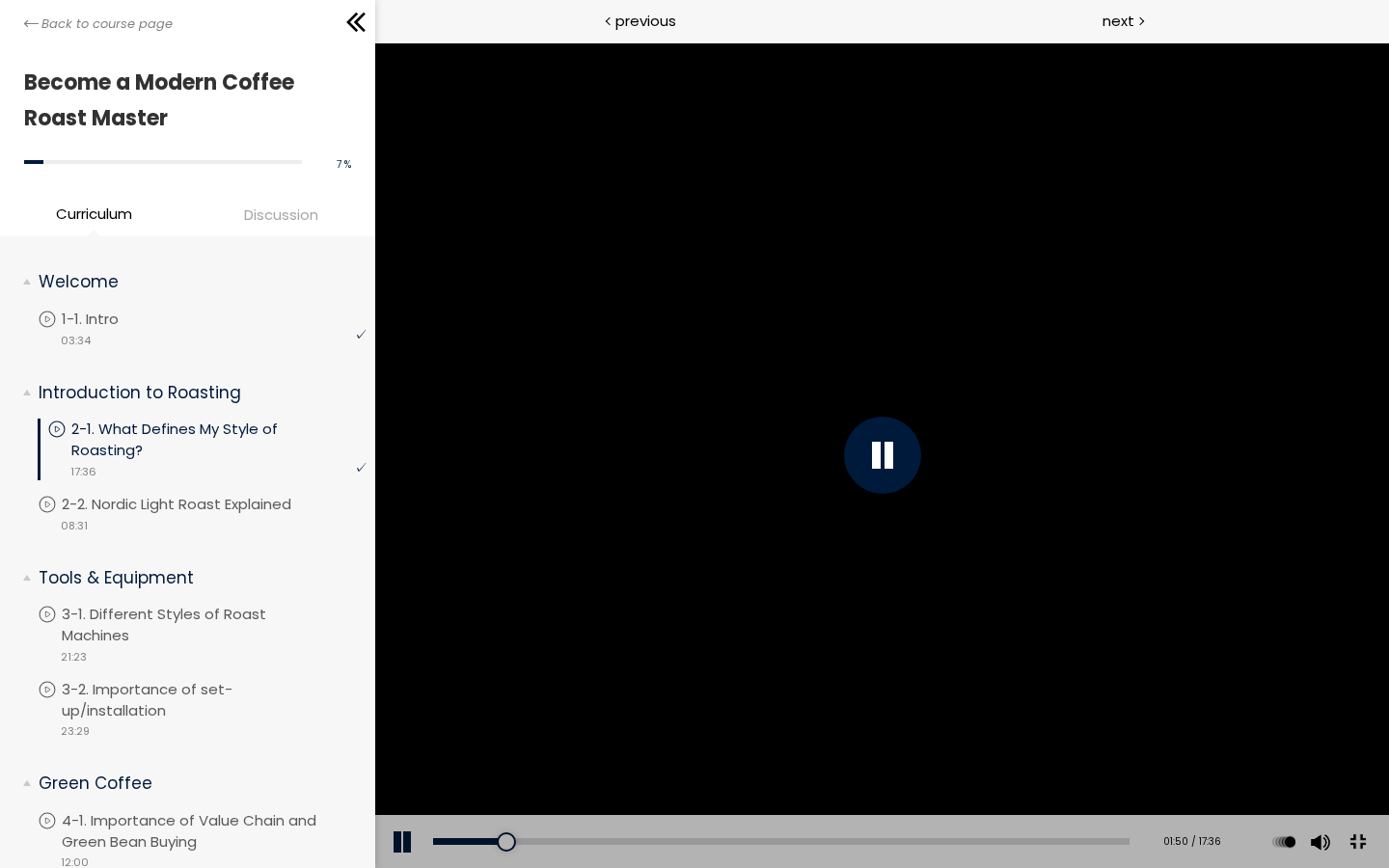click at bounding box center (403, 842) 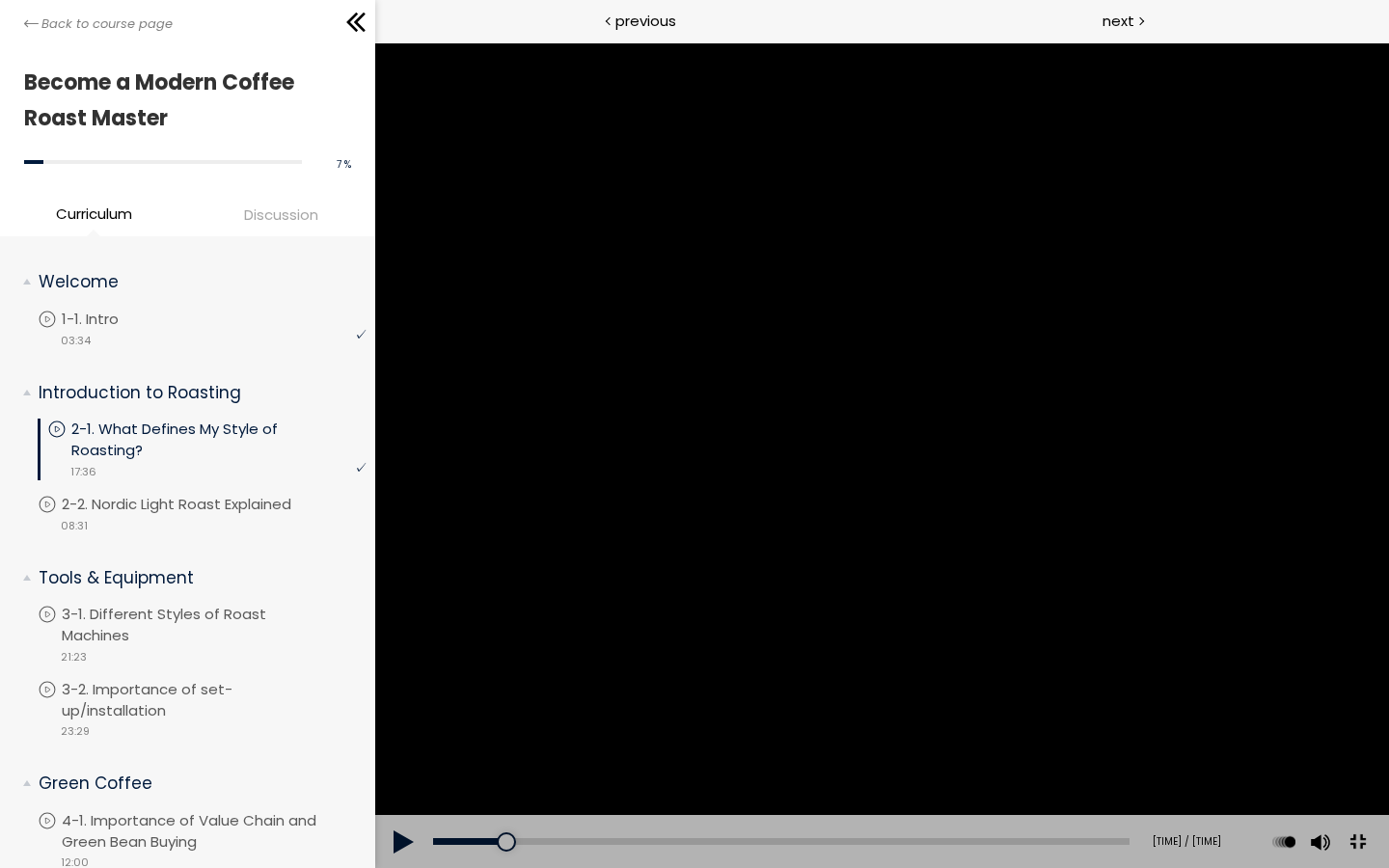 click at bounding box center [403, 842] 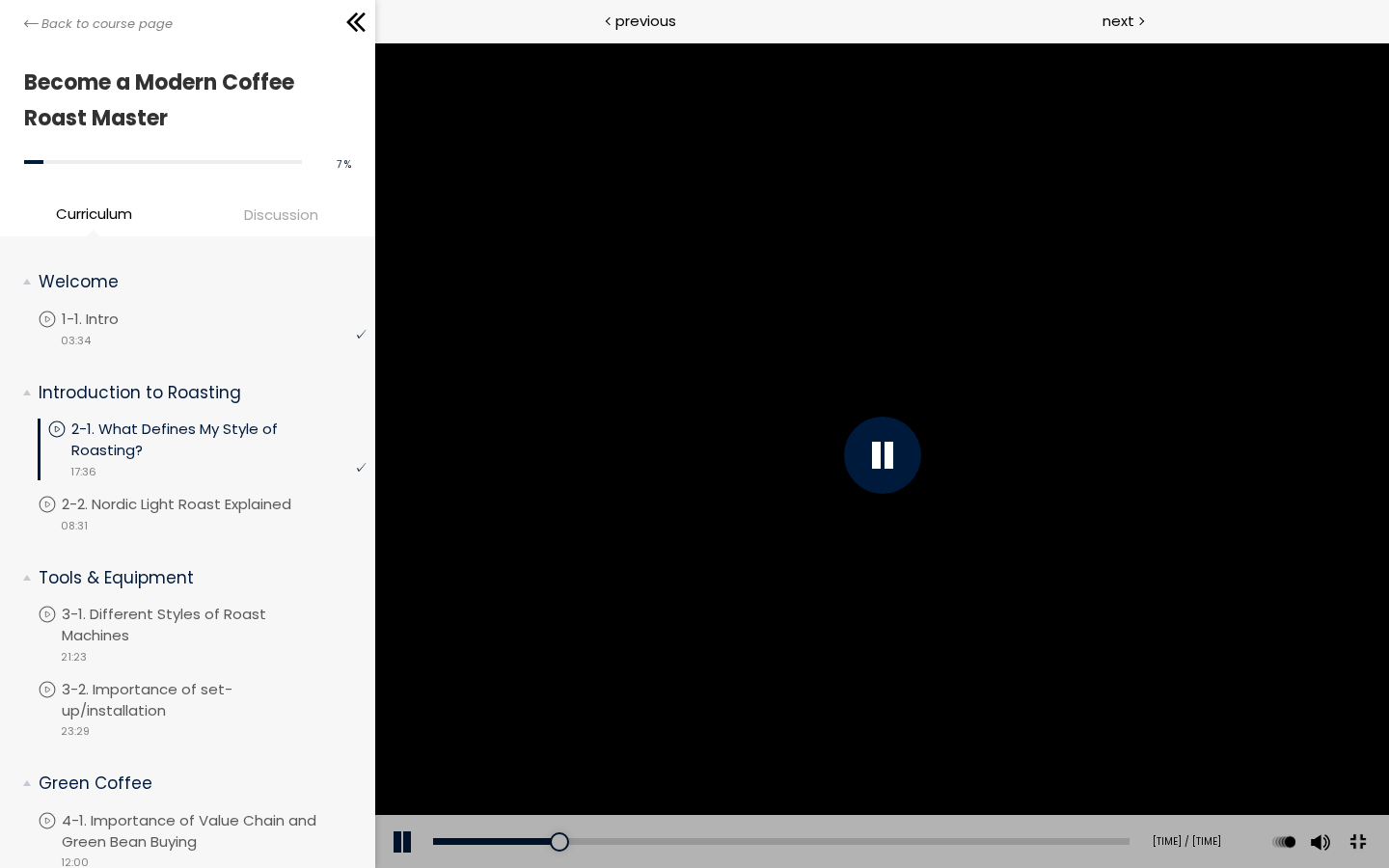 click at bounding box center [403, 842] 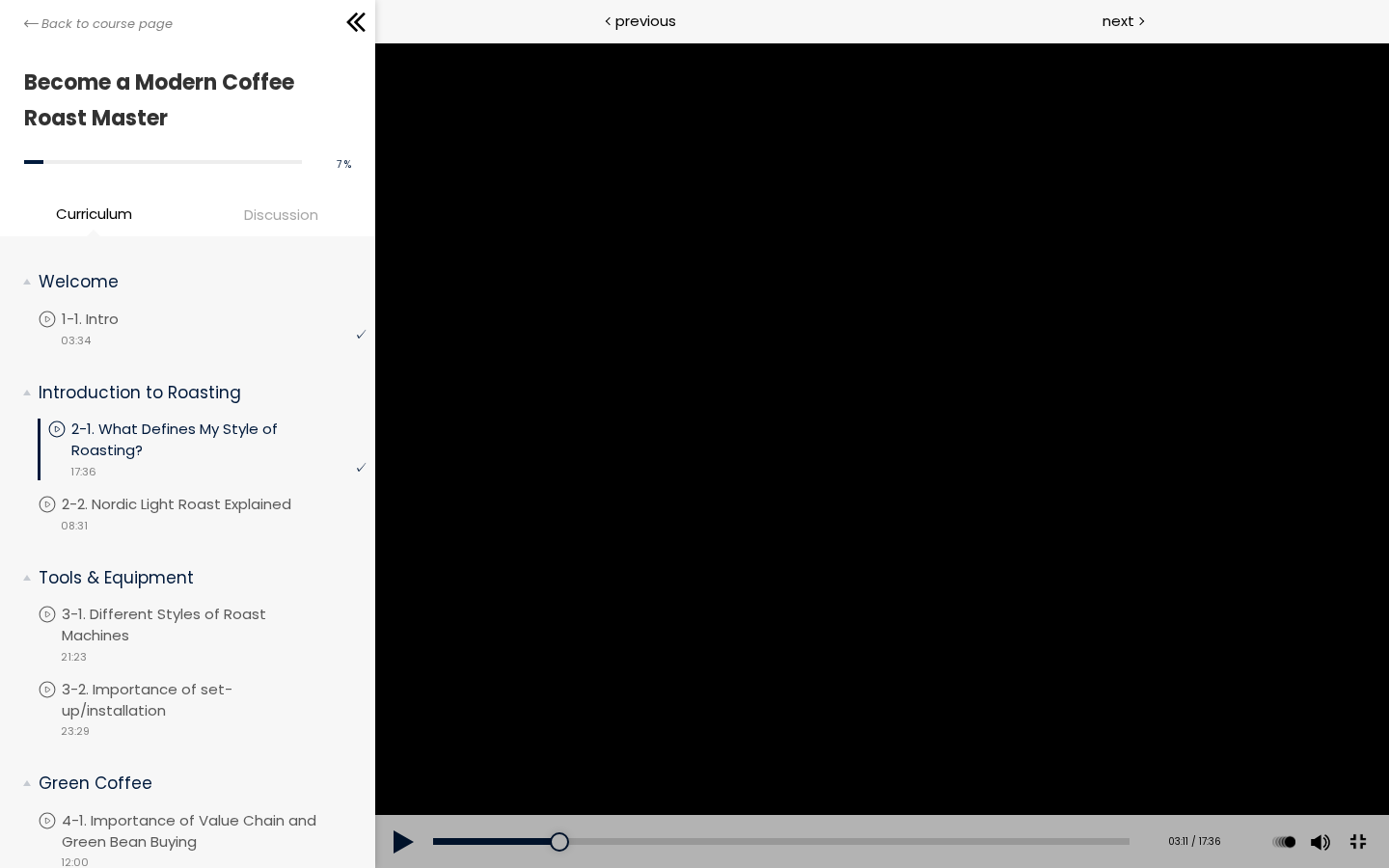 click at bounding box center (403, 842) 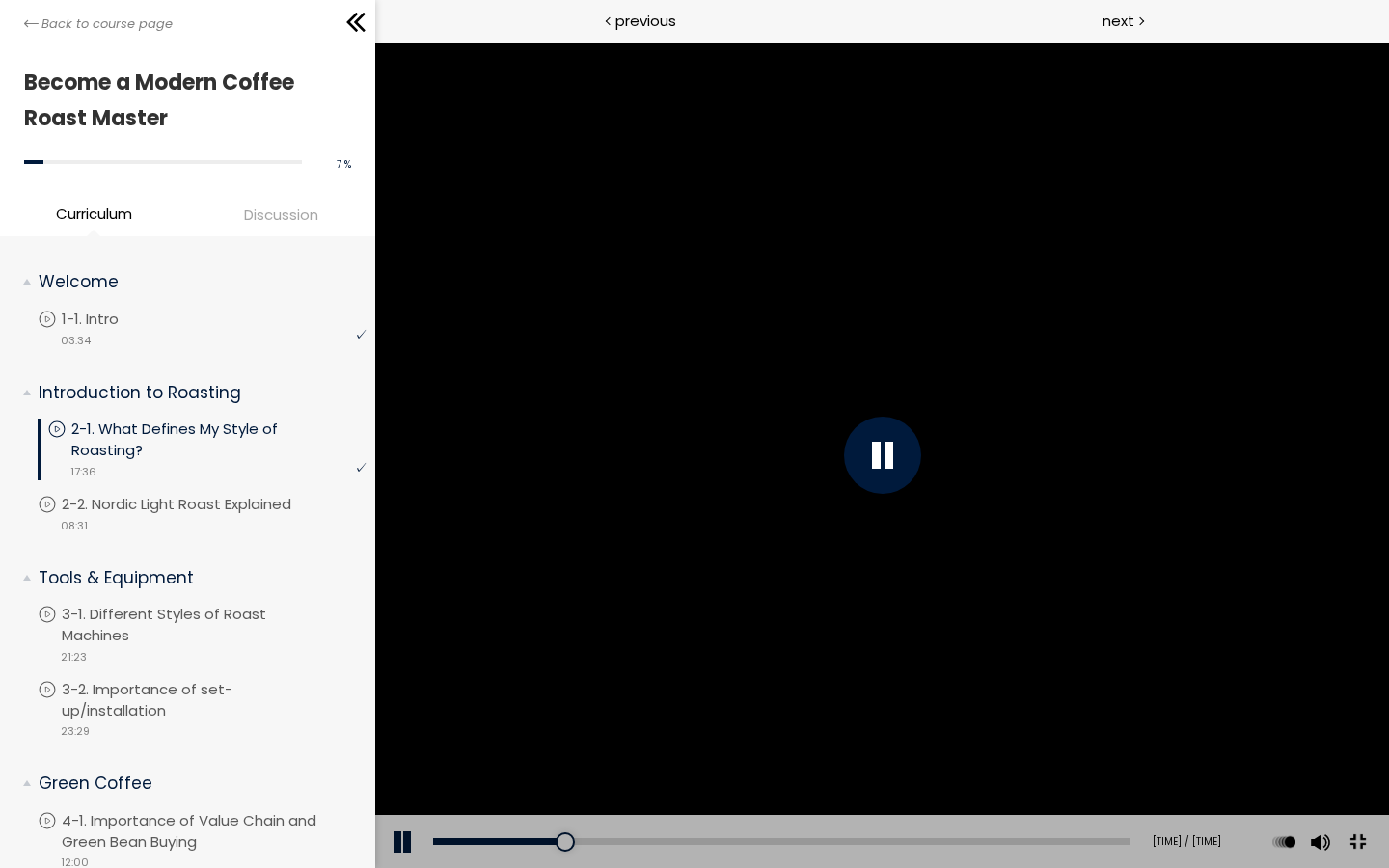 click at bounding box center (403, 842) 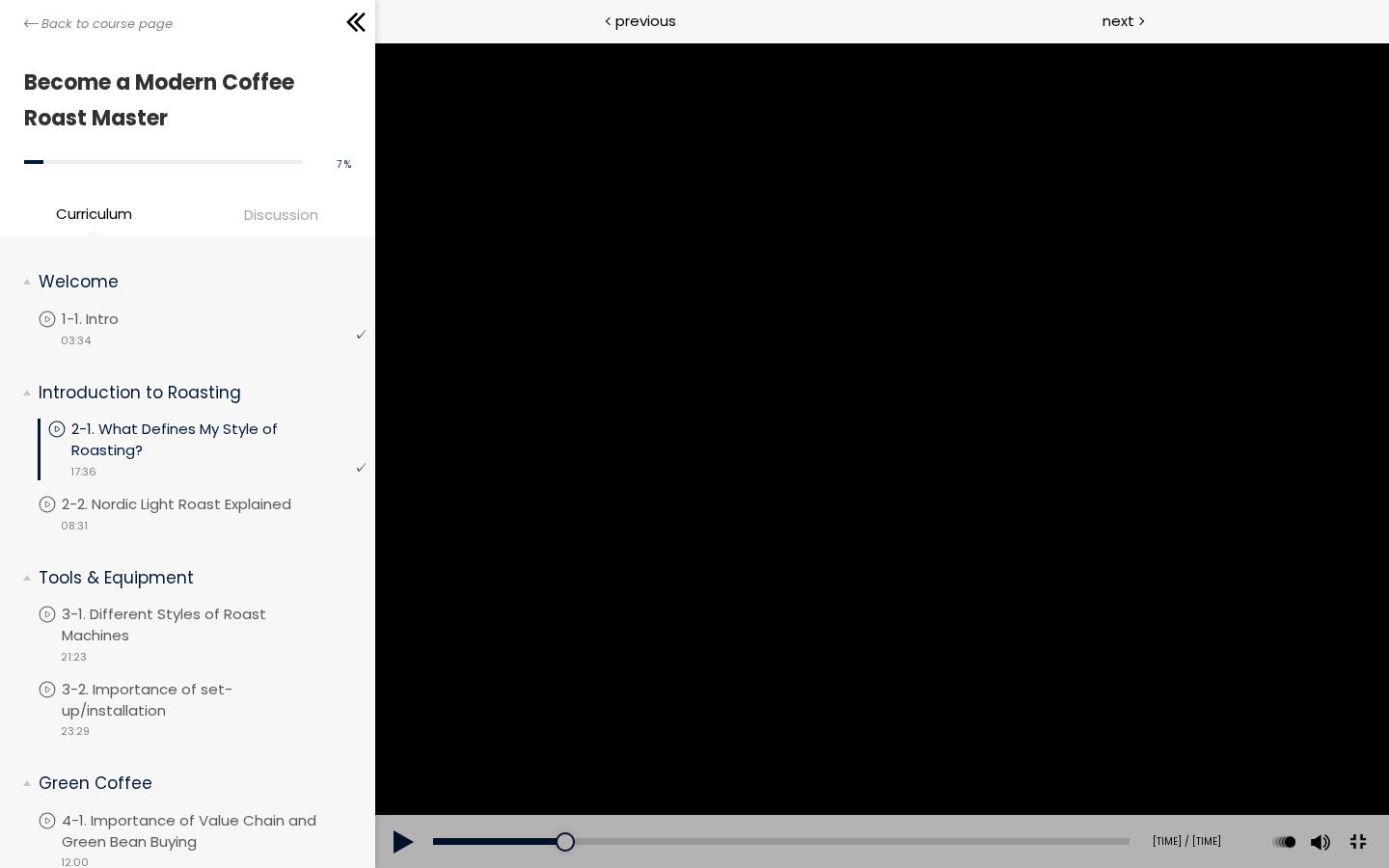 click at bounding box center (403, 842) 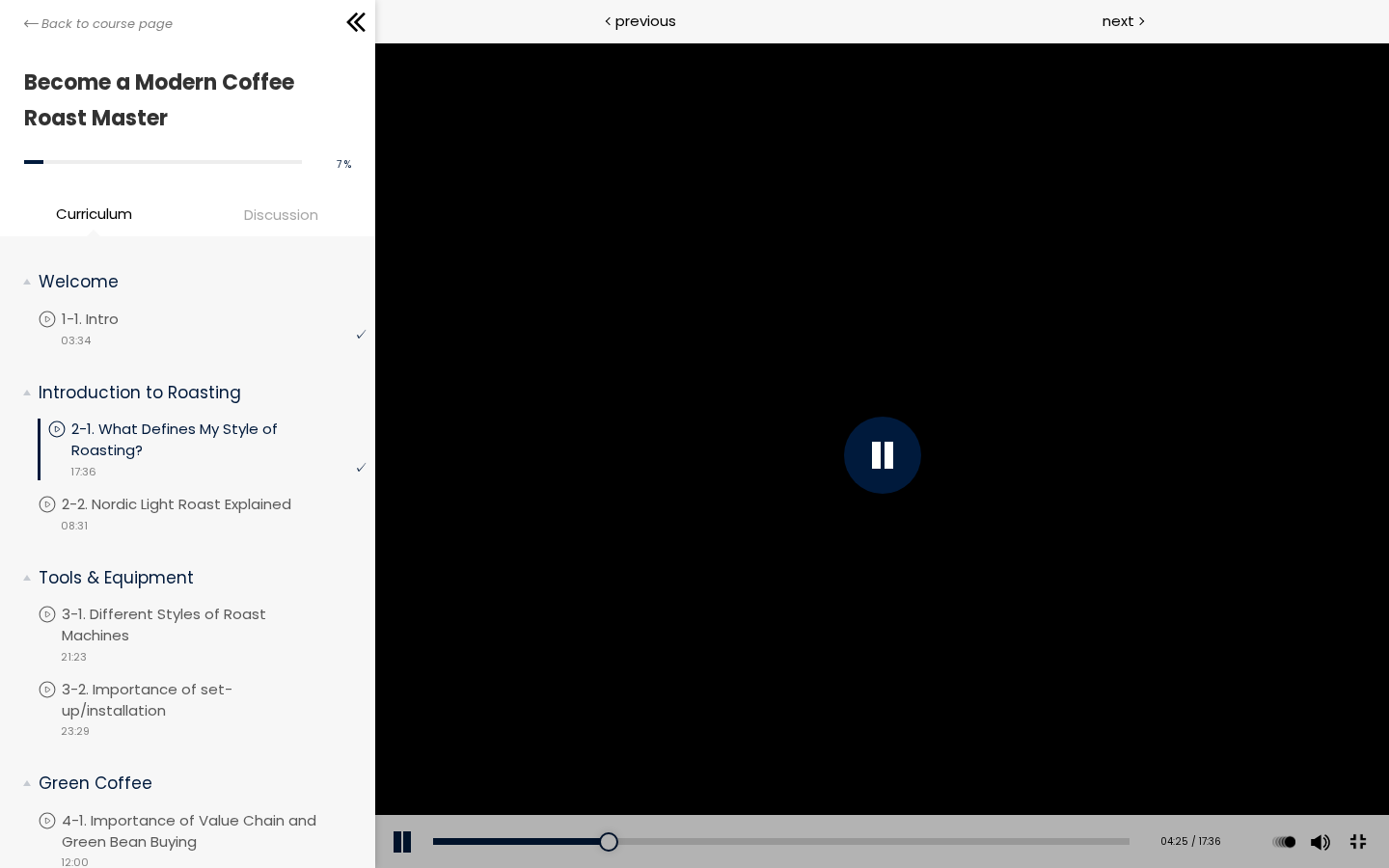 click at bounding box center (403, 842) 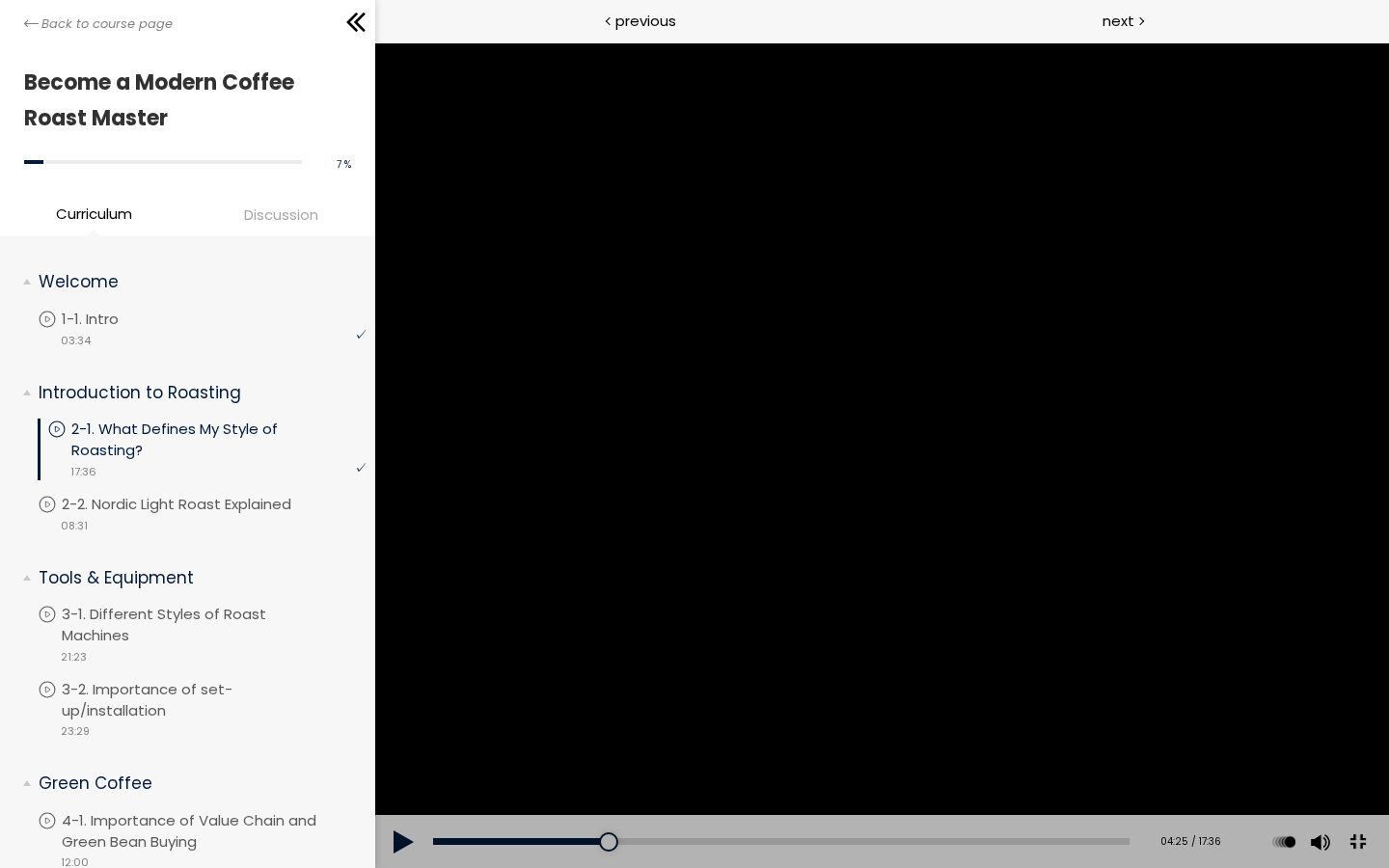 click at bounding box center [403, 842] 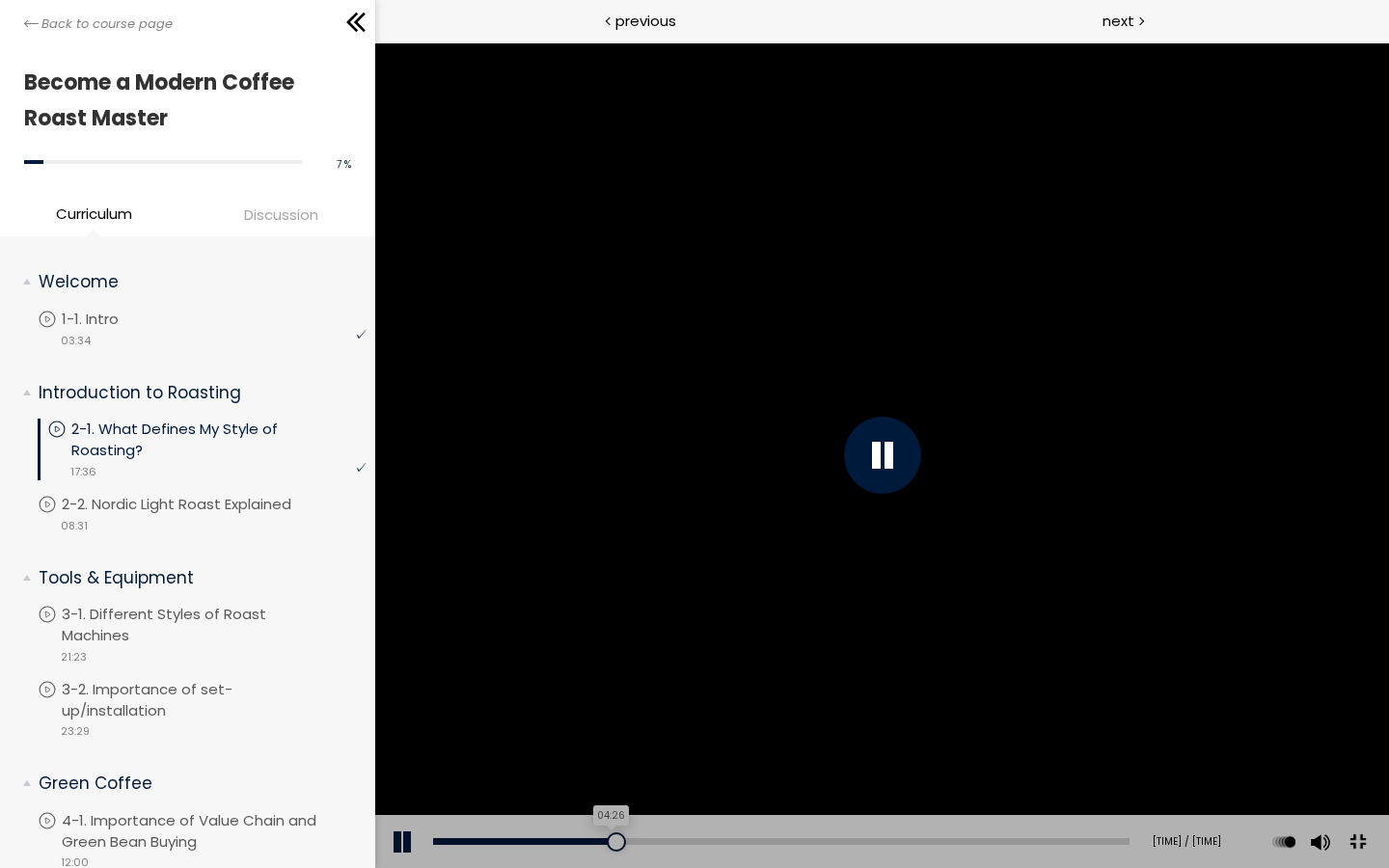 click on "04:26" at bounding box center (780, 841) 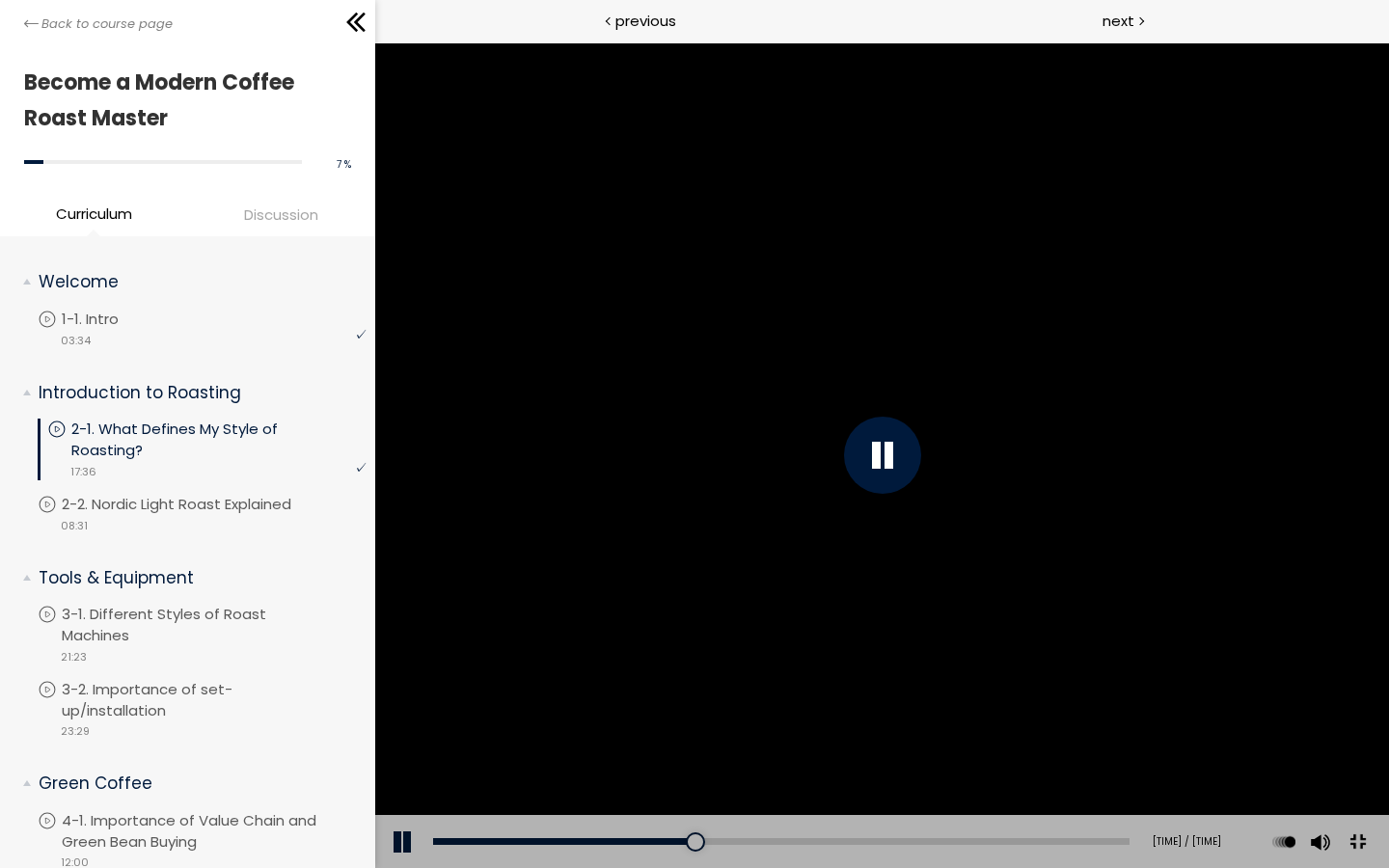 click at bounding box center [403, 842] 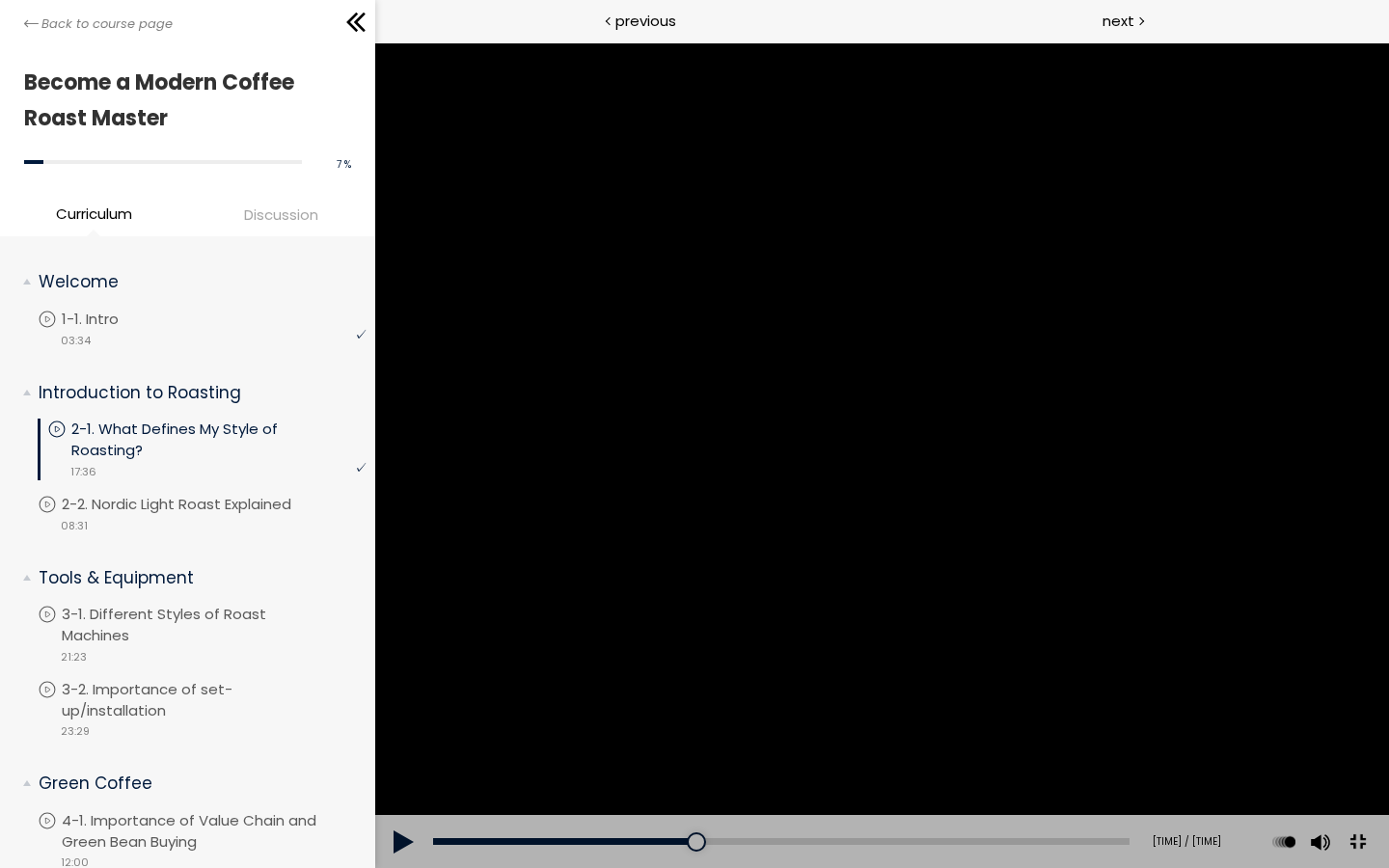 click at bounding box center [403, 842] 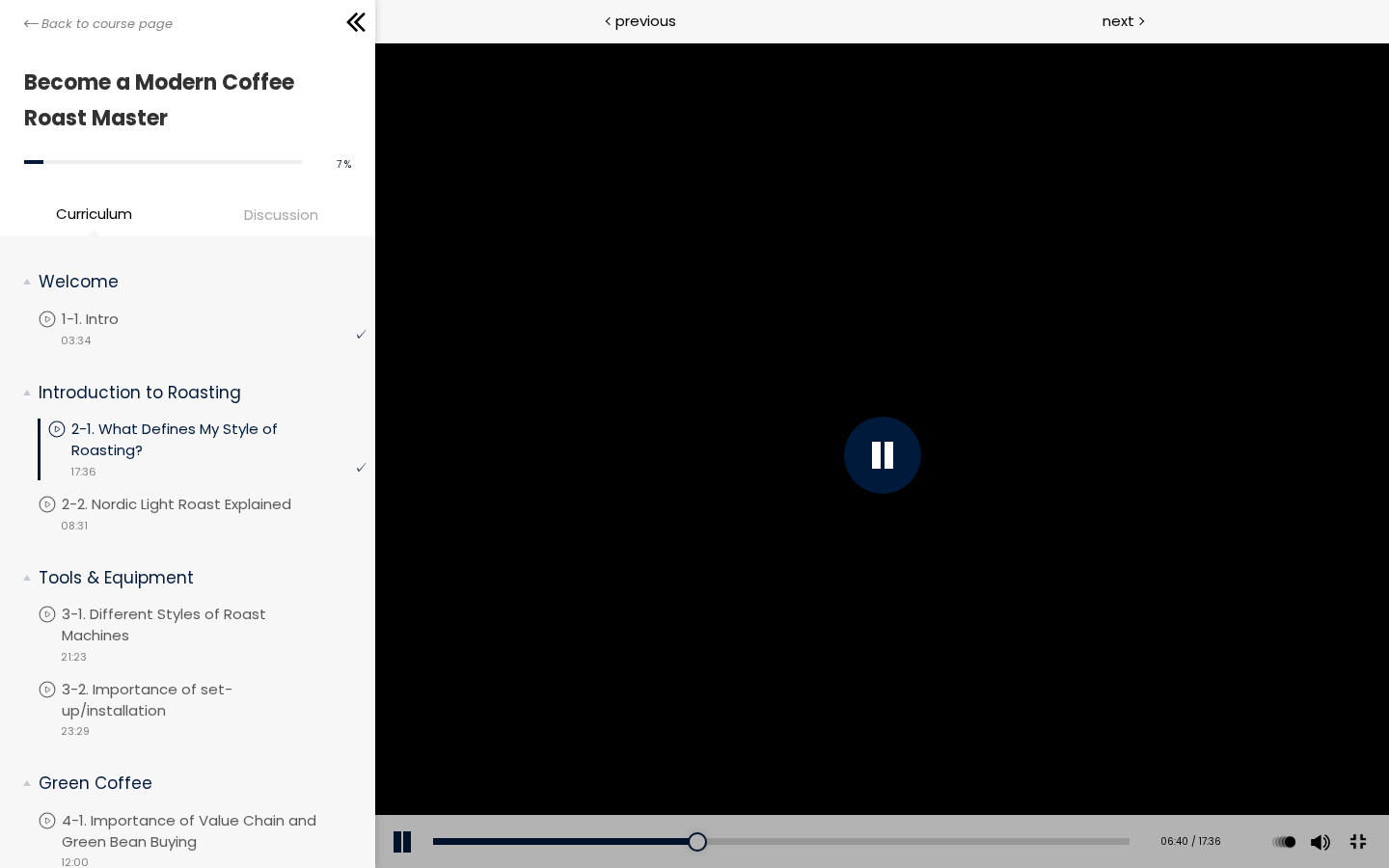 click on "Click for sound
@keyframes VOLUME_SMALL_WAVE_FLASH {
0% { opacity: 0; }
33% { opacity: 1; }
66% { opacity: 1; }
100% { opacity: 0; }
}
@keyframes VOLUME_LARGE_WAVE_FLASH {
0% { opacity: 0; }
33% { opacity: 1; }
66% { opacity: 1; }
100% { opacity: 0; }
}
.volume__small-wave {
animation: VOLUME_SMALL_WAVE_FLASH 2s infinite;
opacity: 0;
}
.volume__large-wave {
animation: VOLUME_LARGE_WAVE_FLASH 2s infinite .3s;
opacity: 0;
}
Add chapter
[TIME]
[TIME] / [TIME]
Subtitles       None           Auto         x   2   x   1.5   x   1.25   x   1   x   0.75   x   0.5" at bounding box center (881, 455) 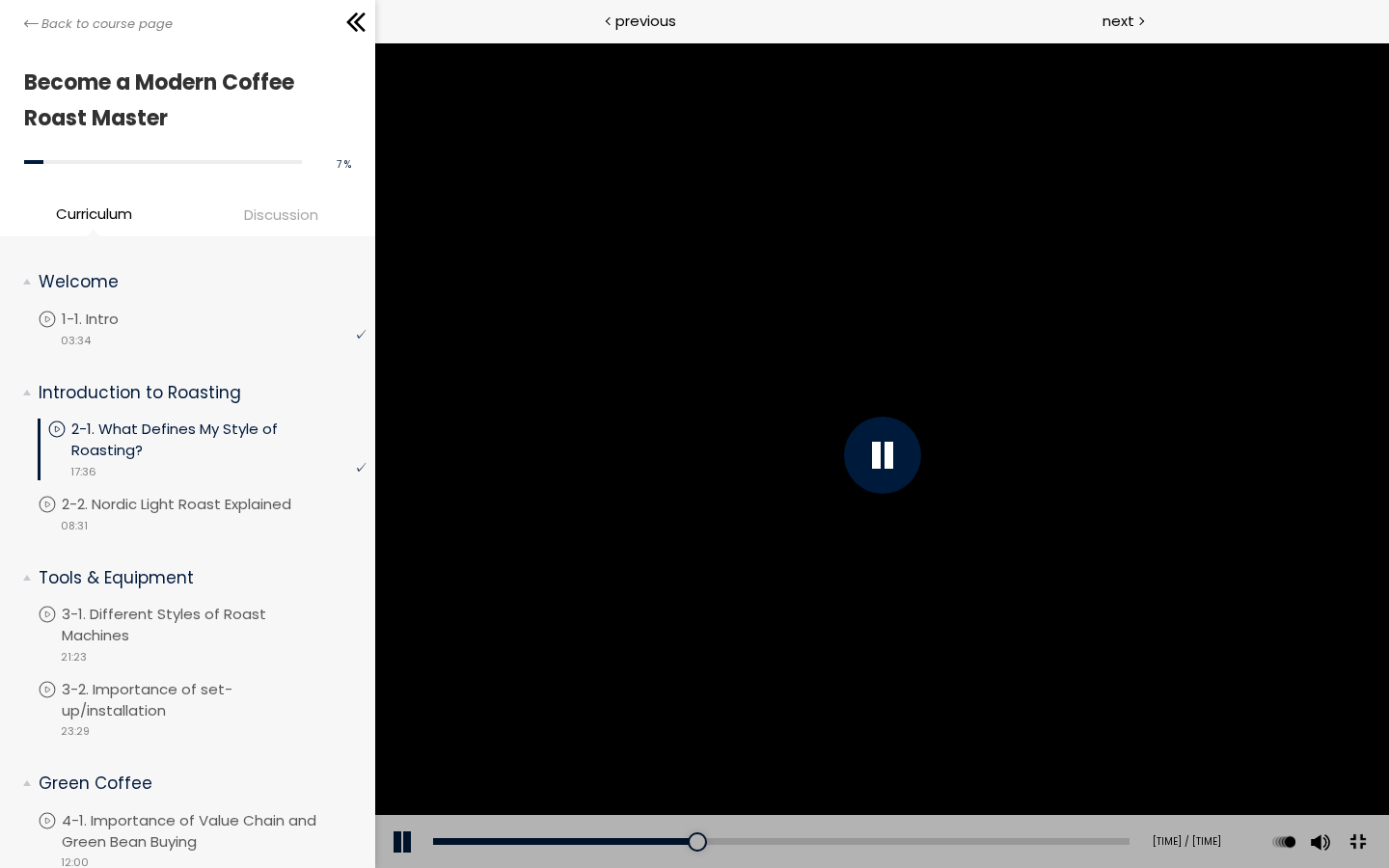 click at bounding box center (403, 842) 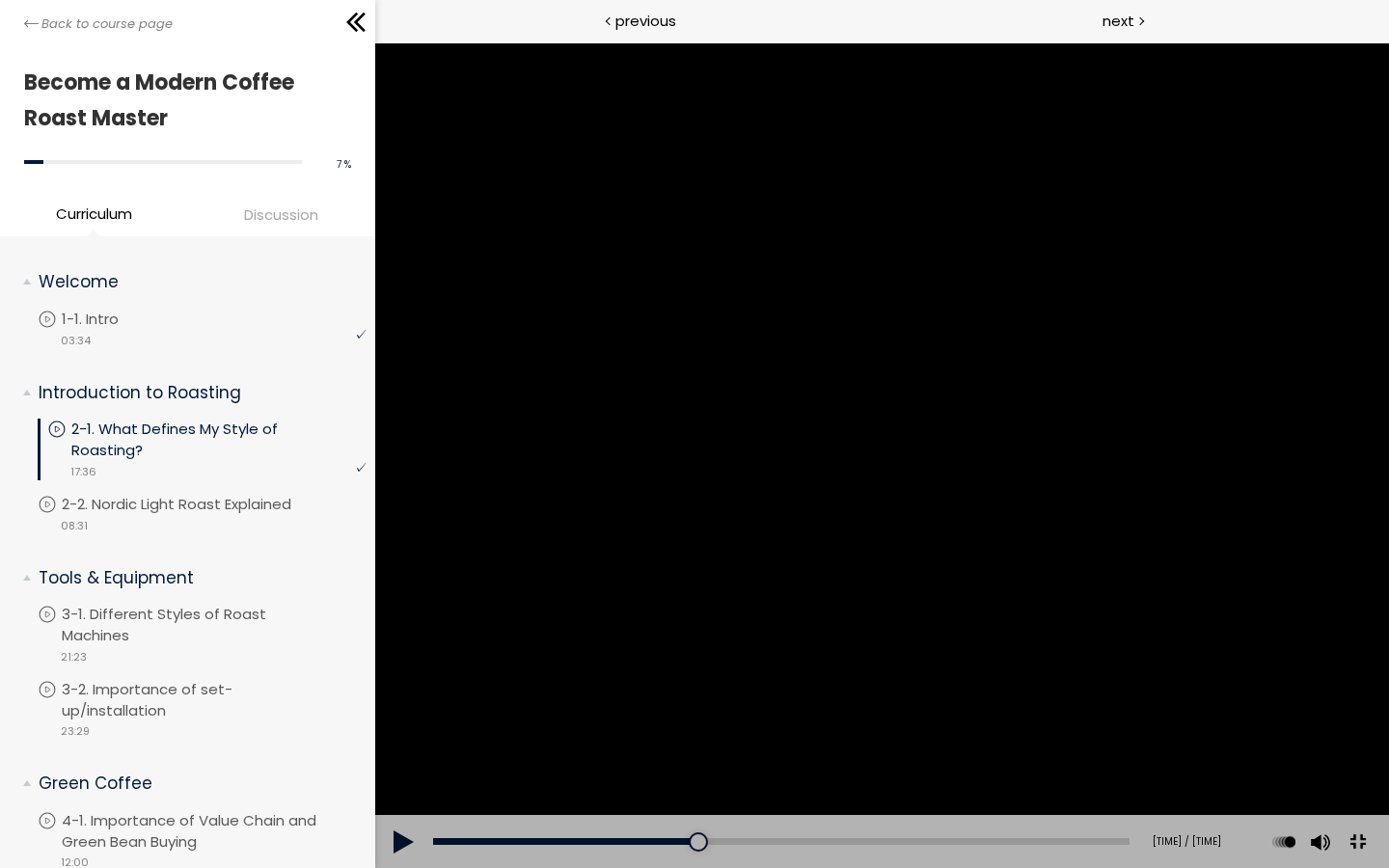 click at bounding box center (403, 842) 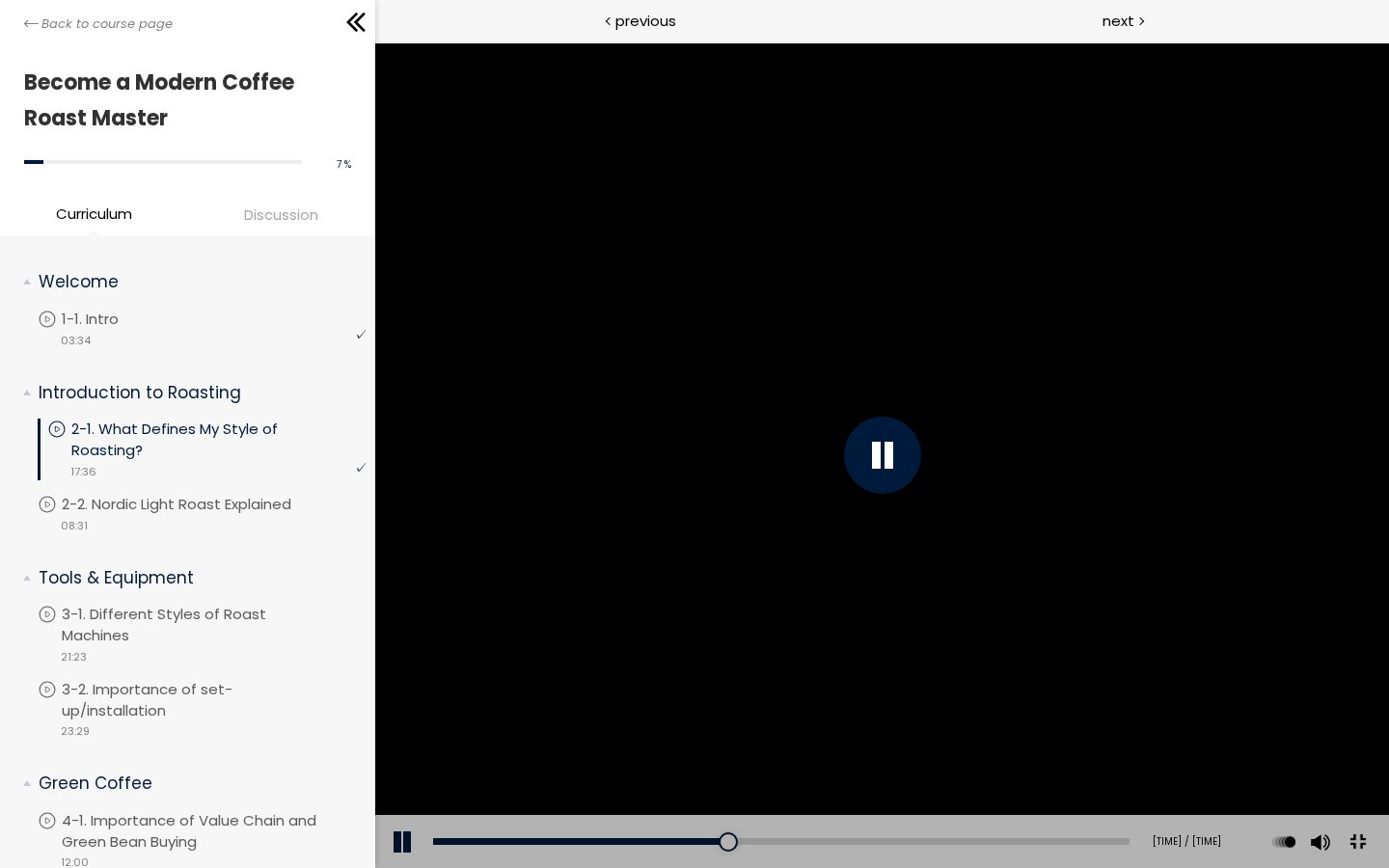 click on "Add chapter
[TIMESTAMP]" at bounding box center [780, 842] 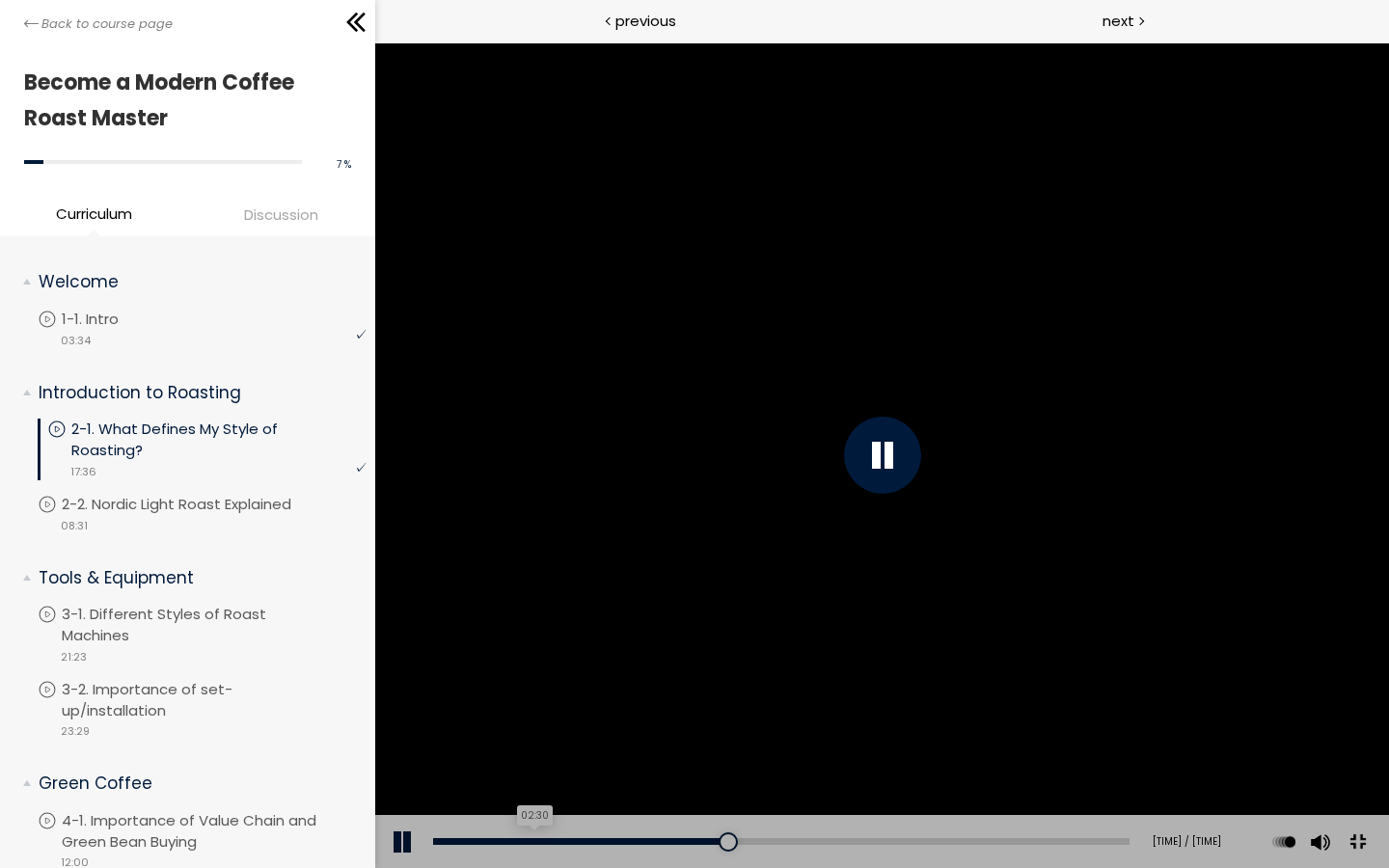 click on "02:30" at bounding box center [780, 841] 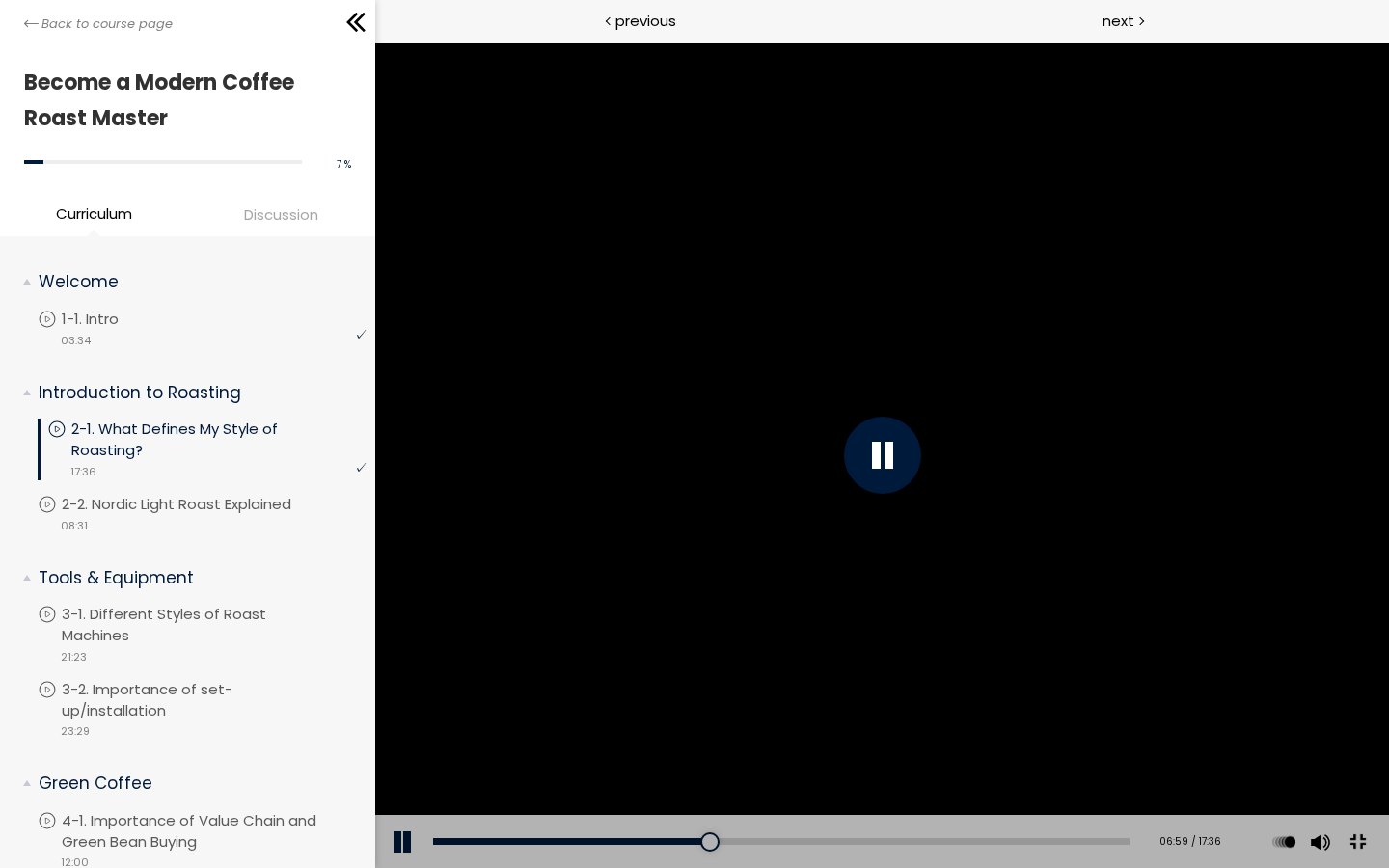 click on "Add chapter
06:17" at bounding box center [780, 842] 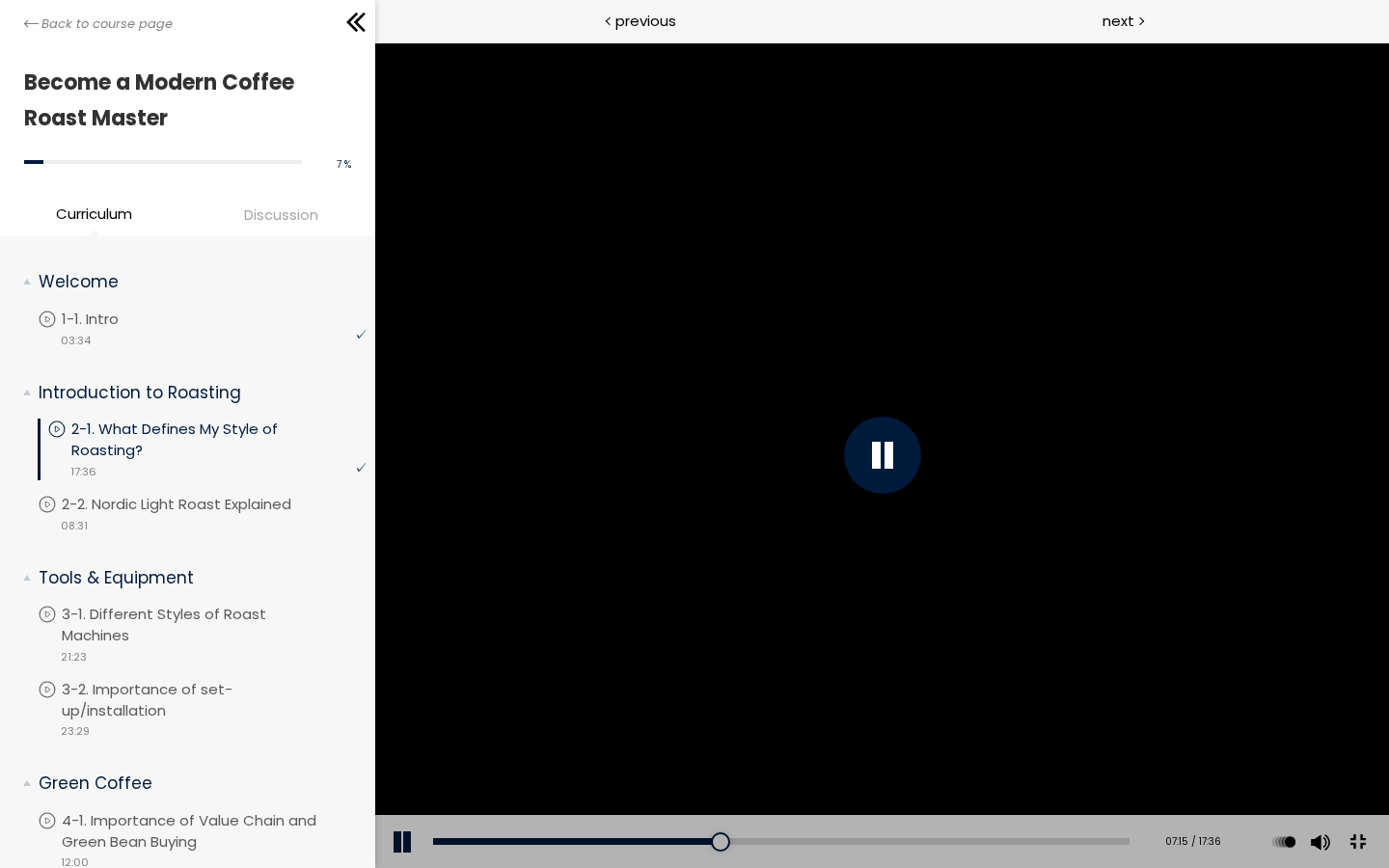 click on "Add chapter
[TIME]" at bounding box center [780, 842] 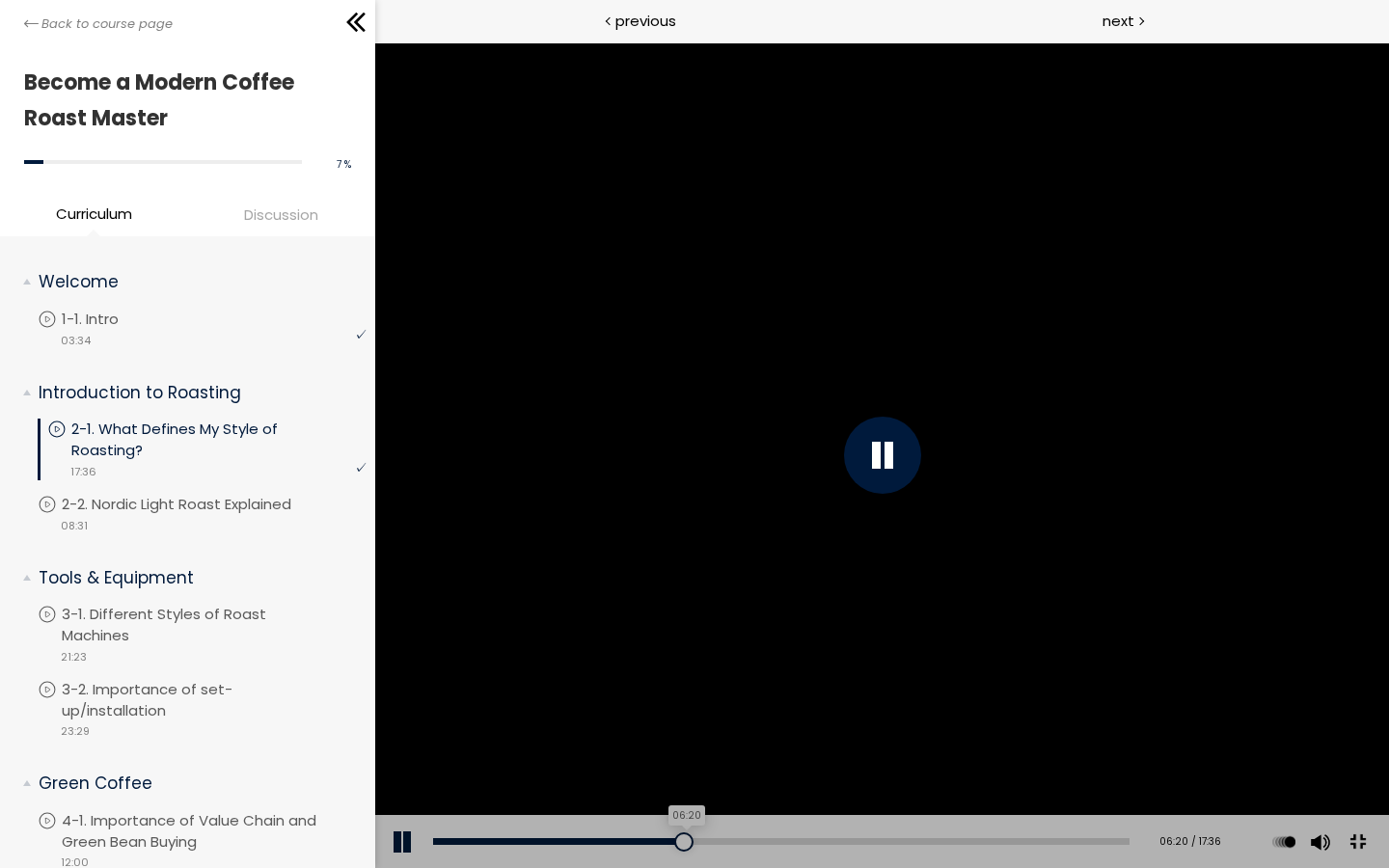 click on "06:20" at bounding box center [780, 841] 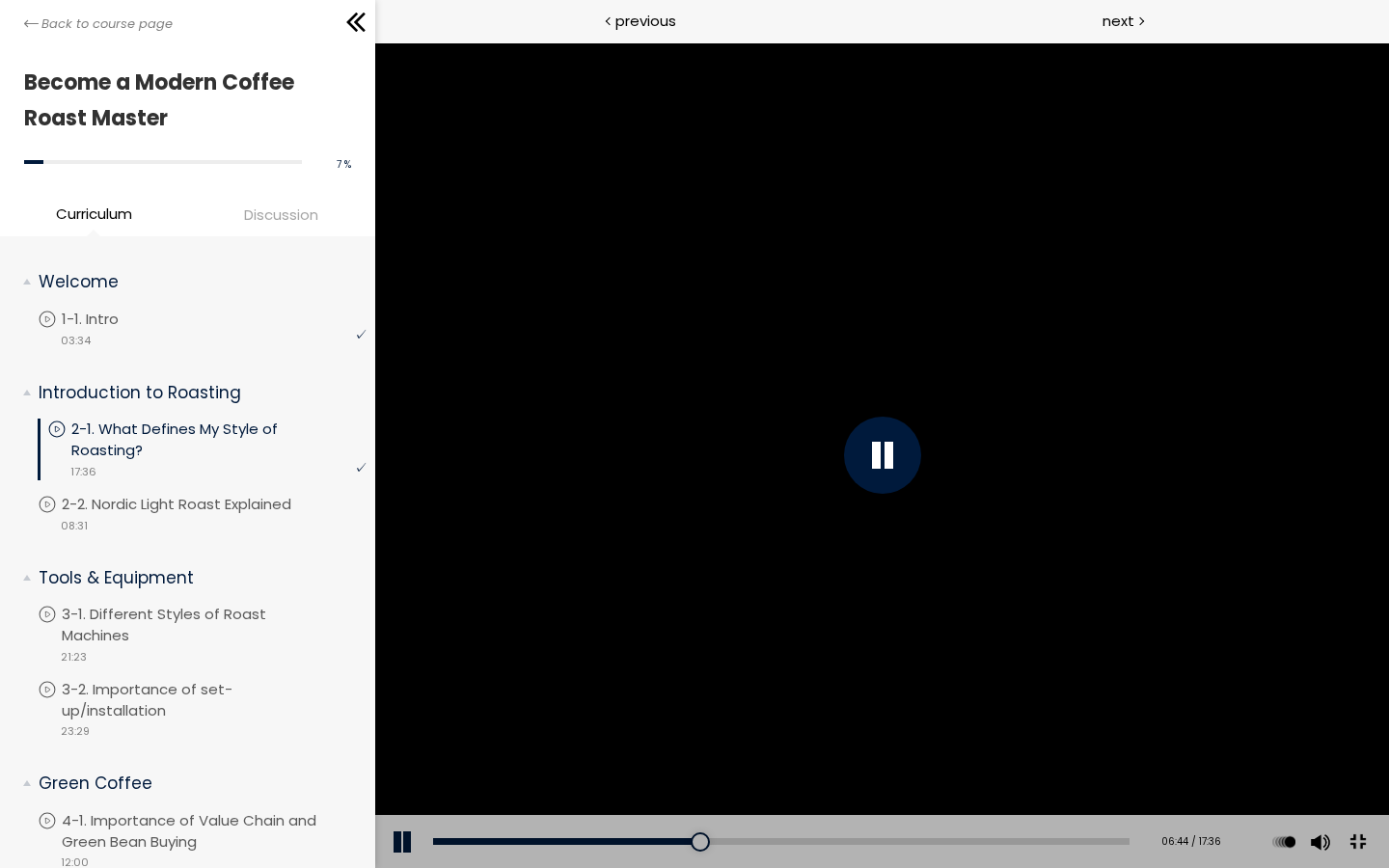 click at bounding box center [403, 842] 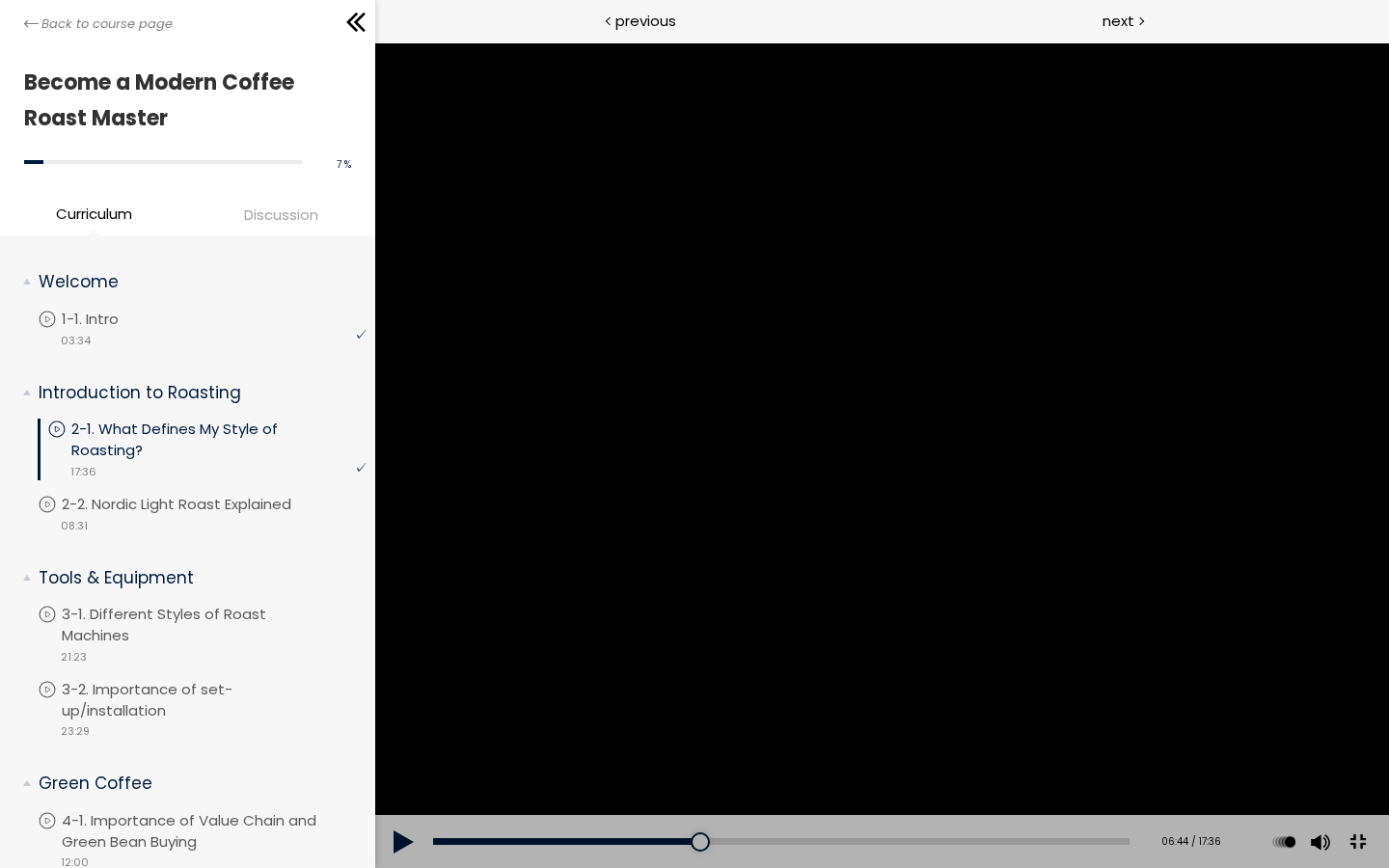 click at bounding box center [403, 842] 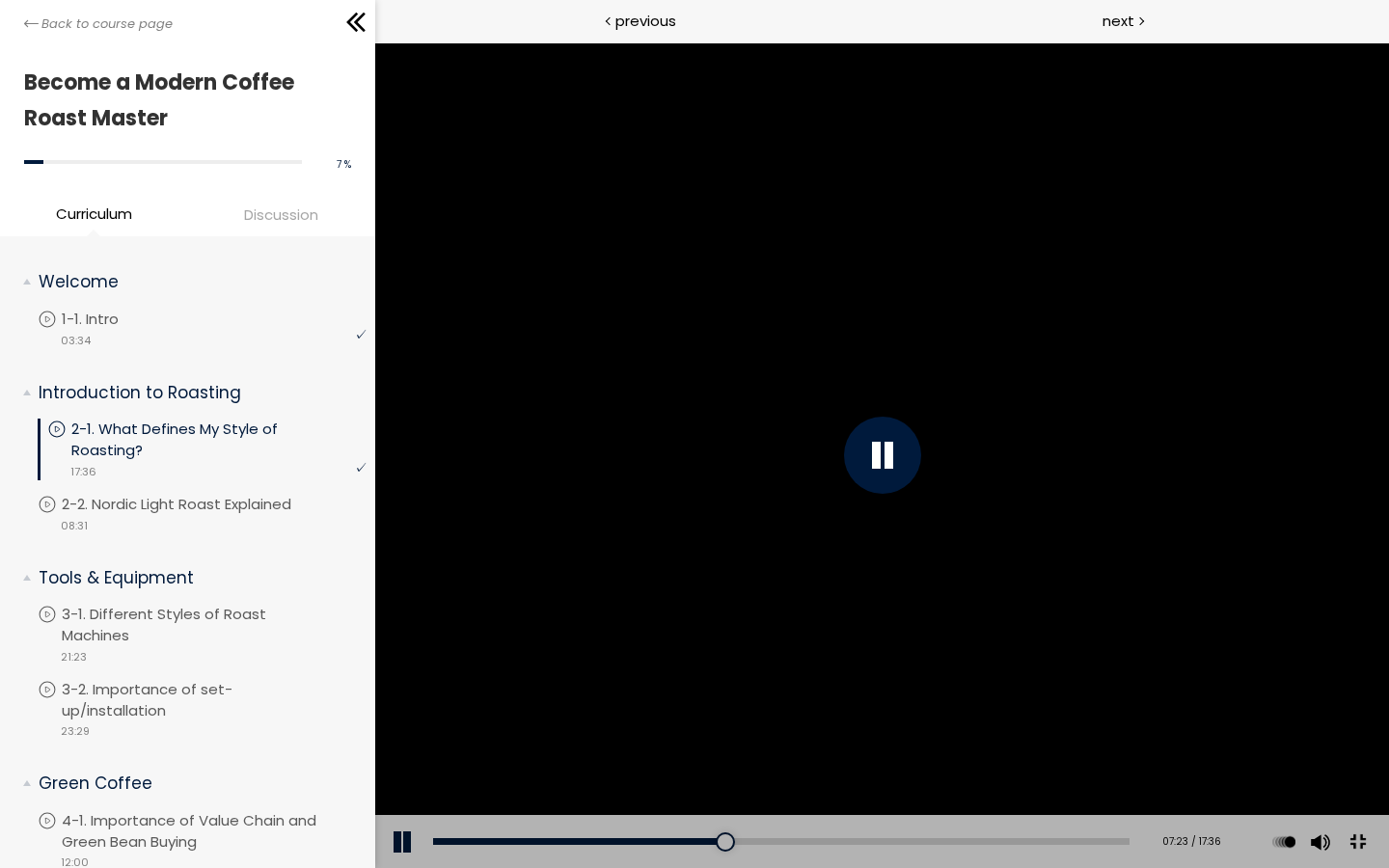 click at bounding box center [403, 842] 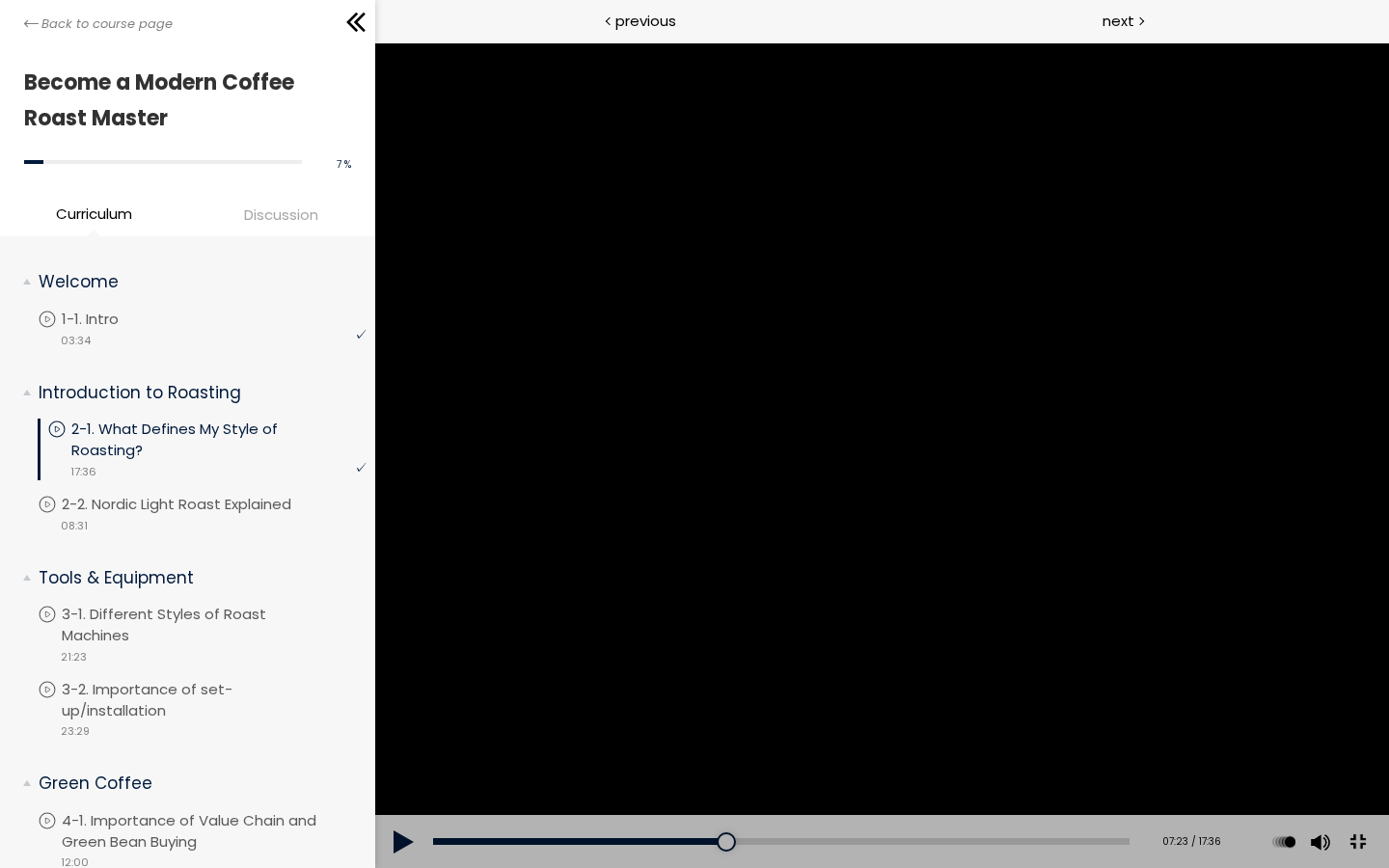 click at bounding box center (403, 842) 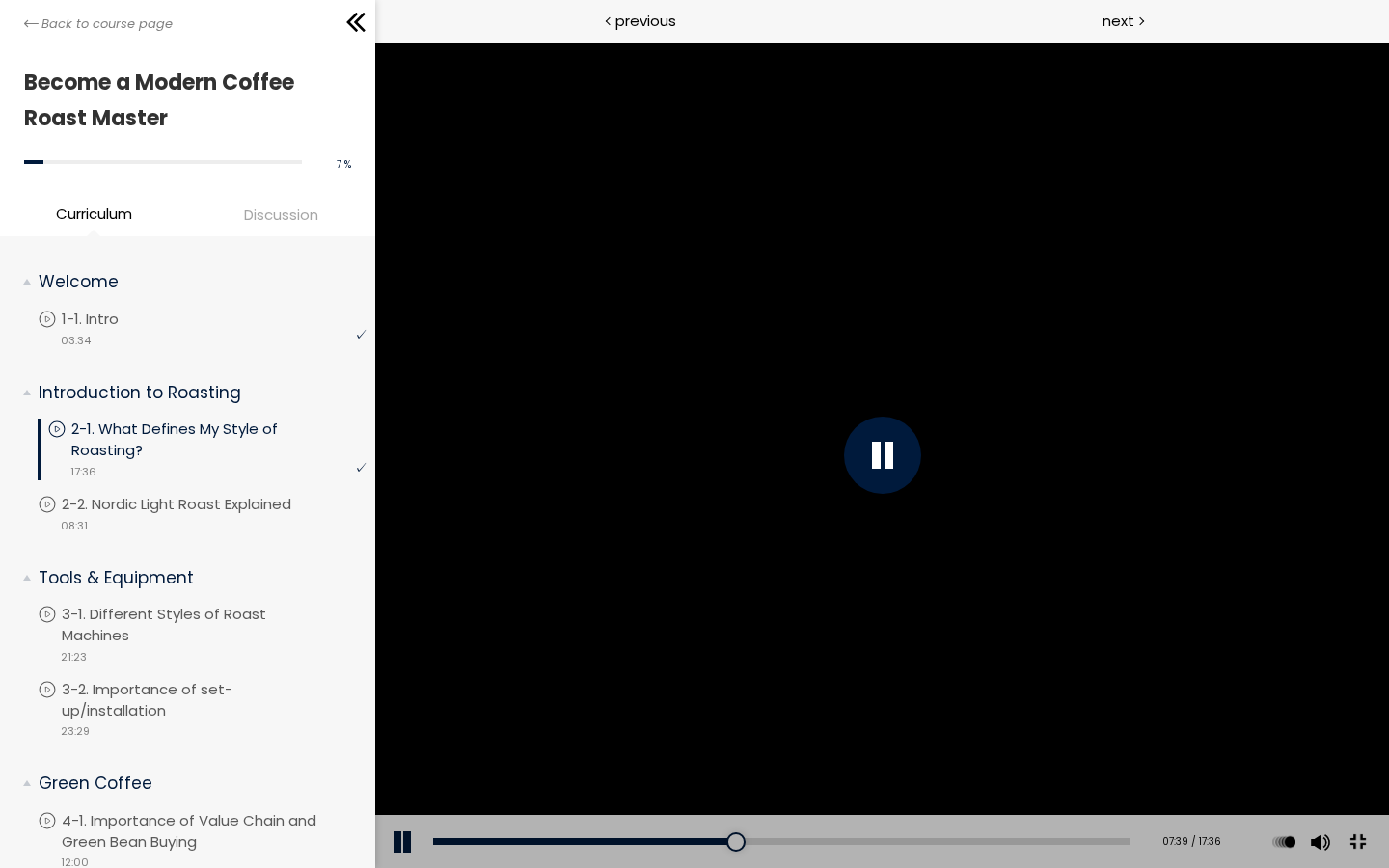 click at bounding box center (403, 842) 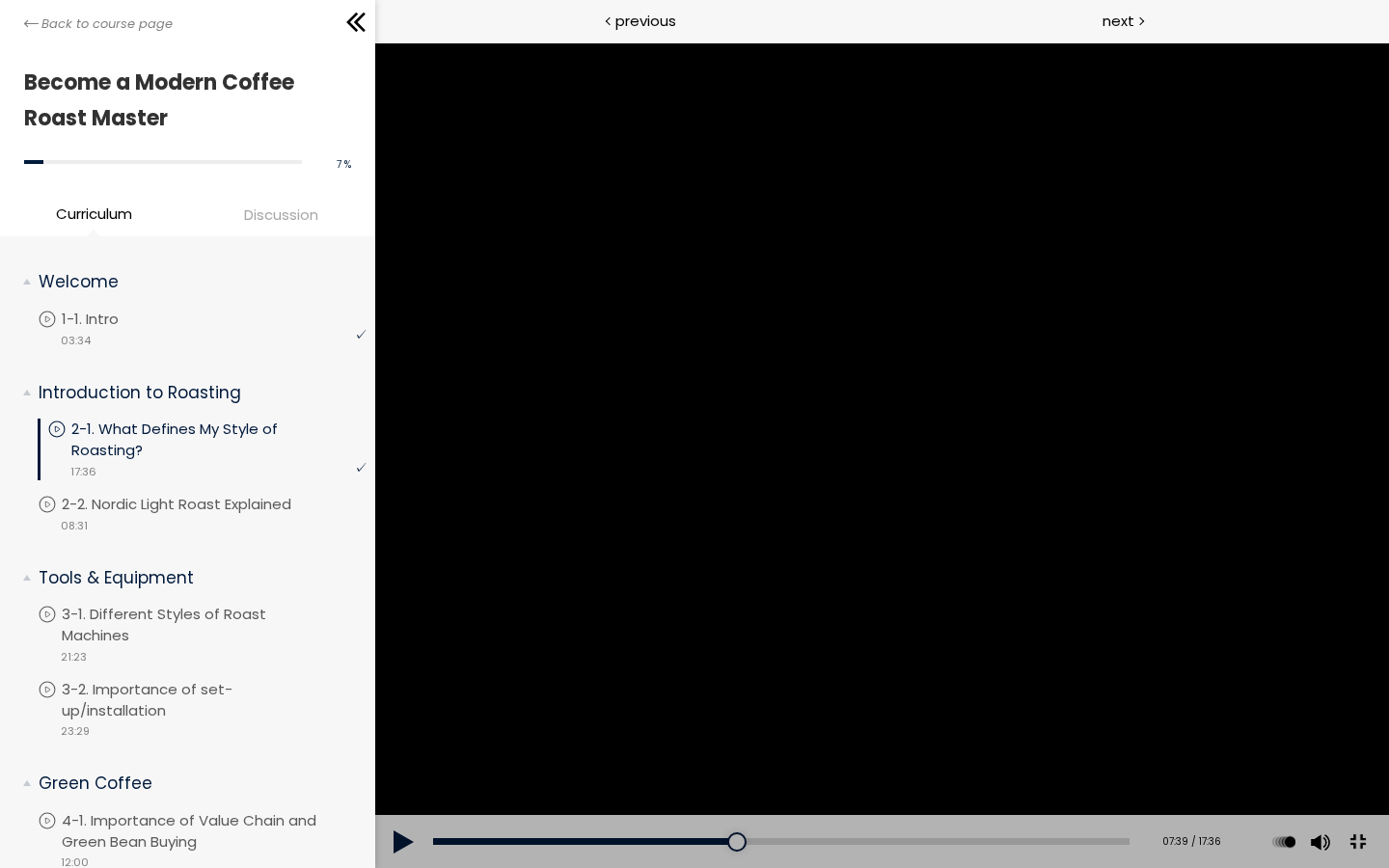 click at bounding box center (403, 842) 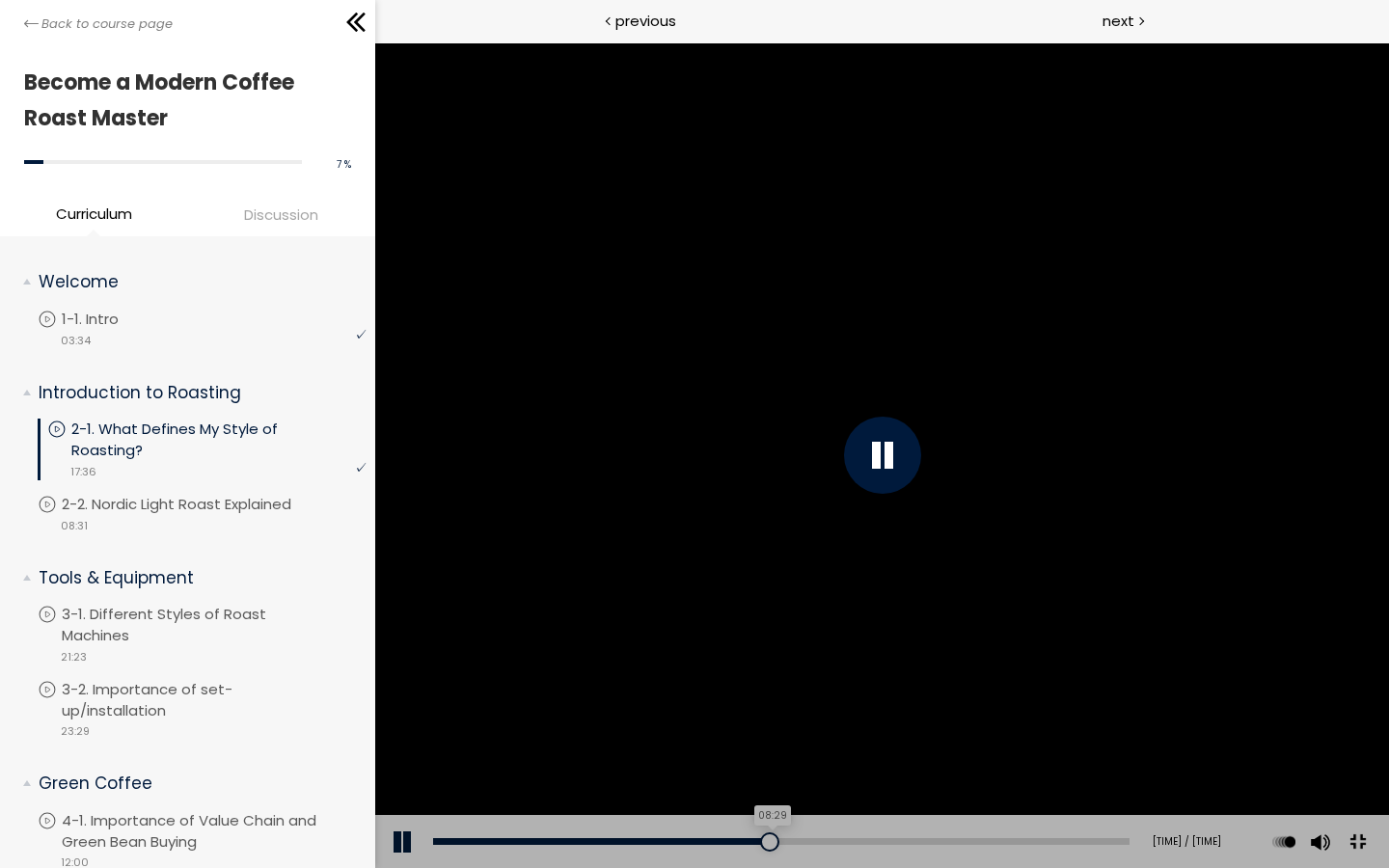 click on "08:29" at bounding box center [780, 841] 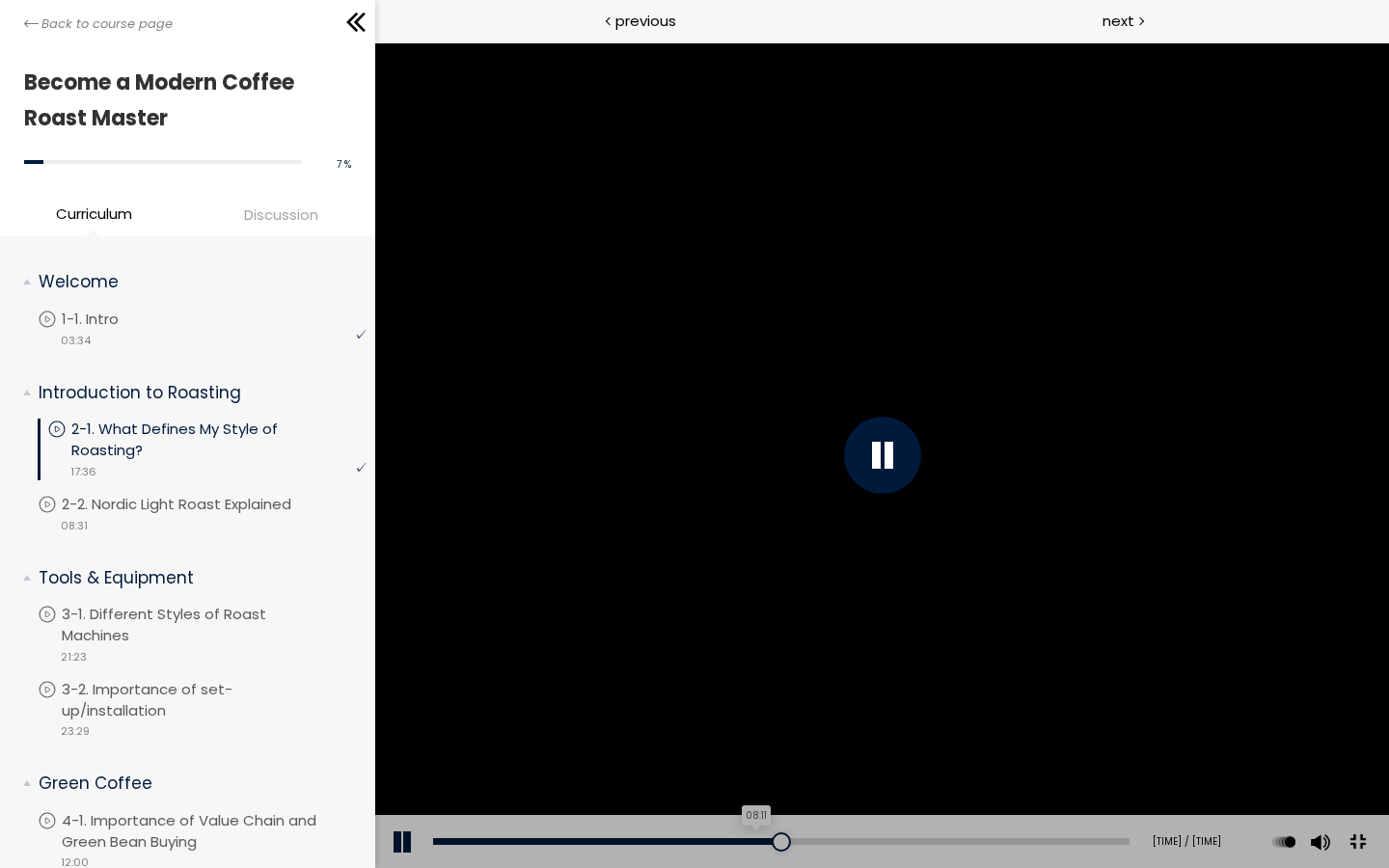 click on "08:11" at bounding box center (780, 841) 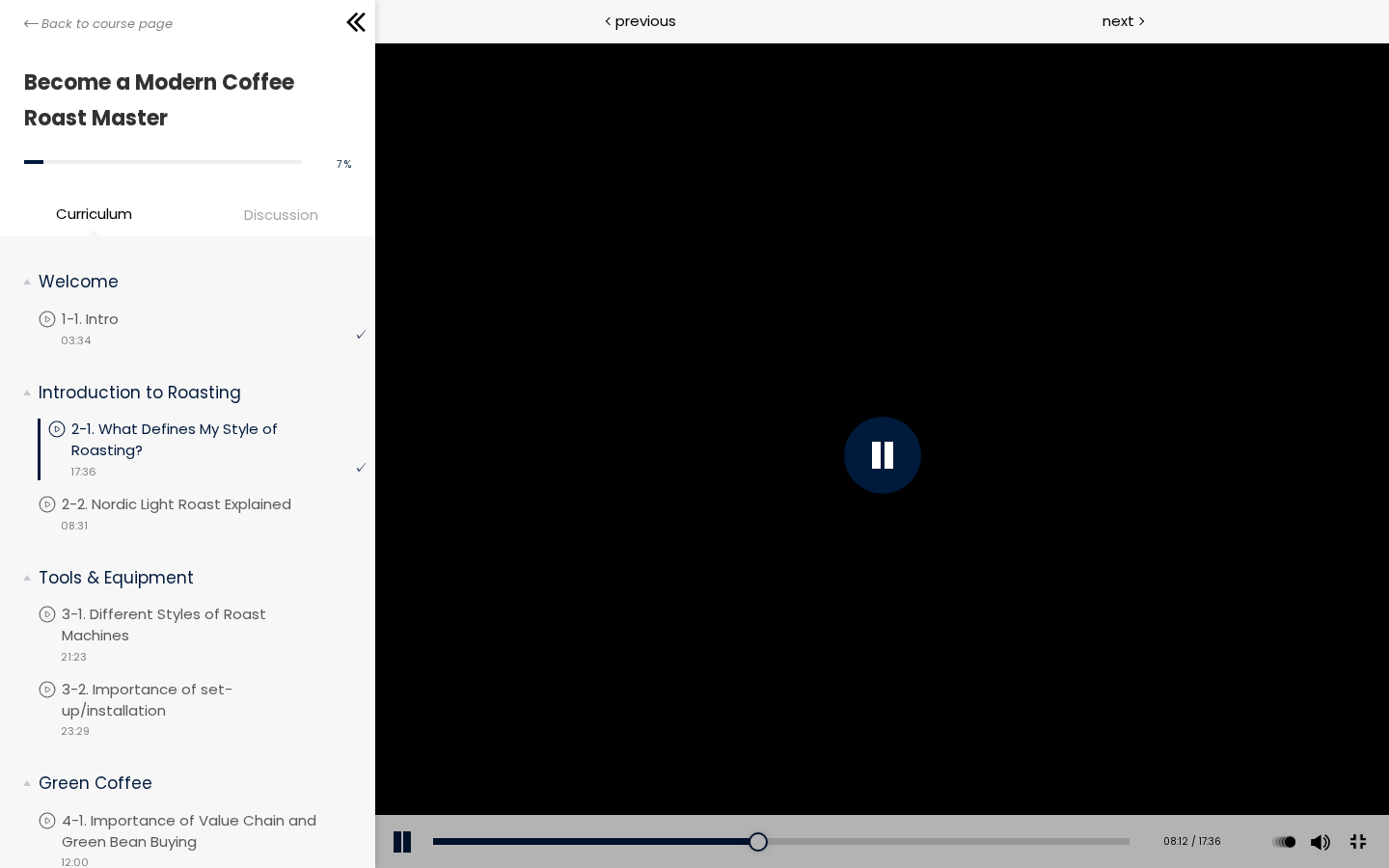 click at bounding box center (881, 455) 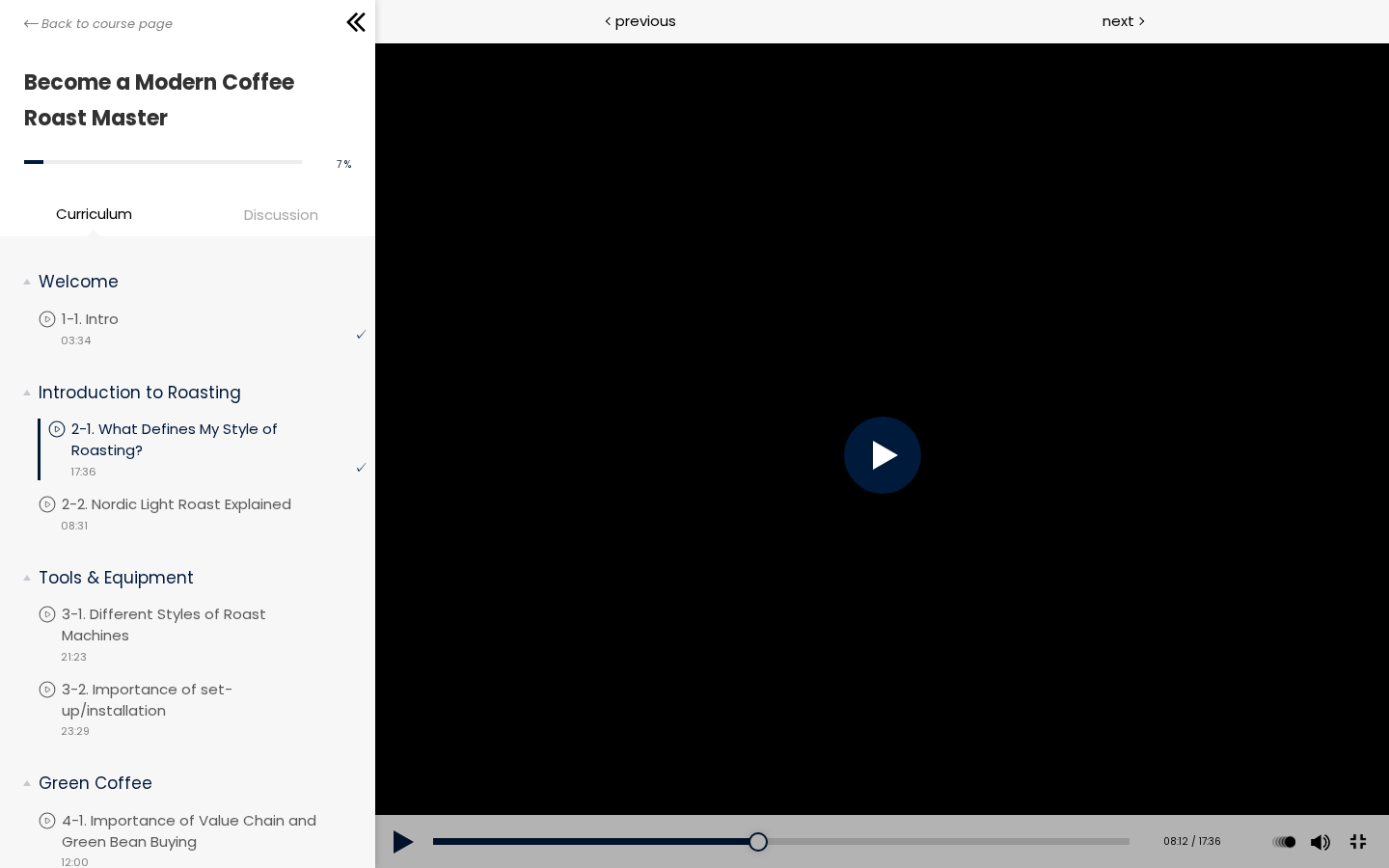 click at bounding box center (882, 455) 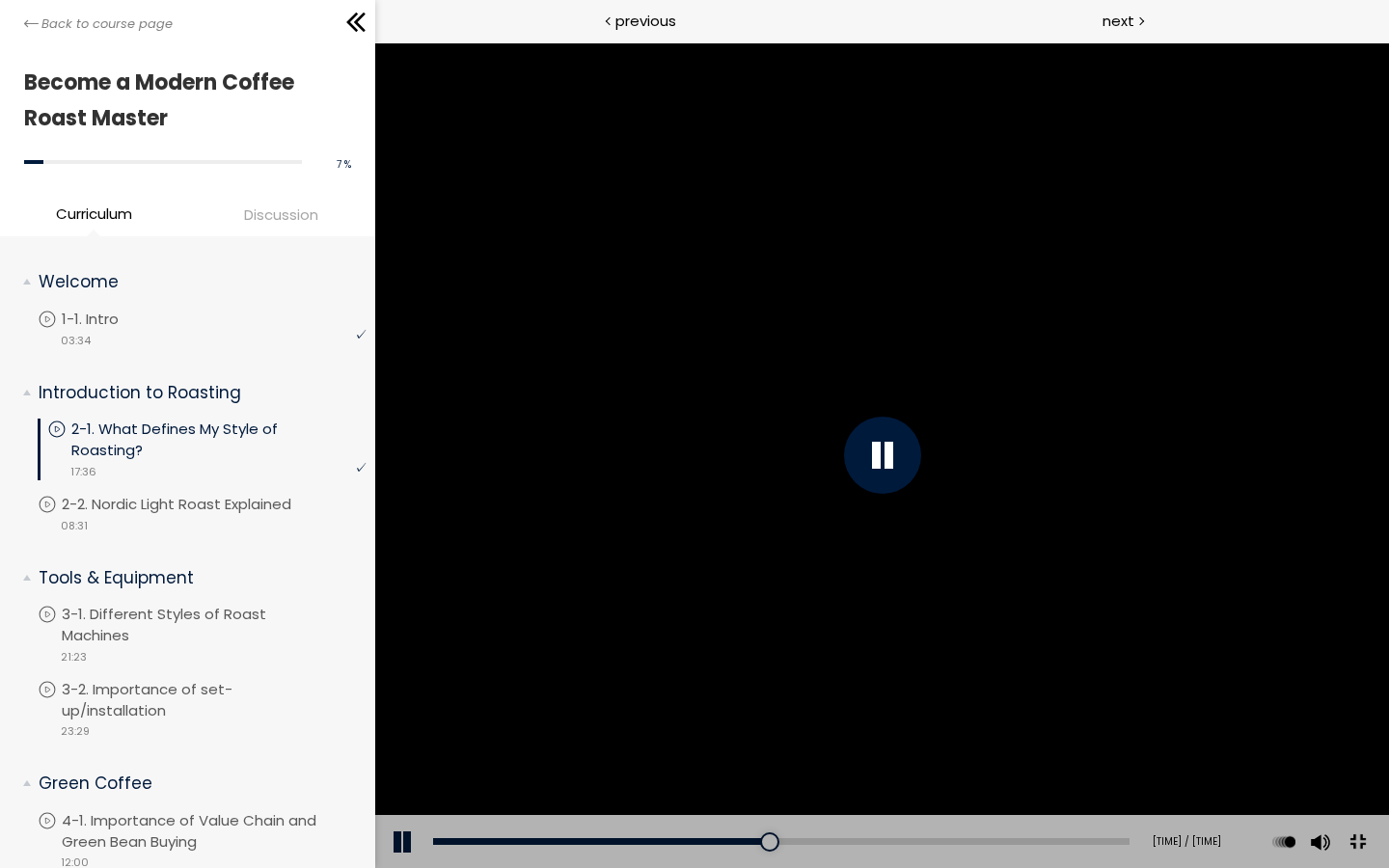 click at bounding box center [881, 455] 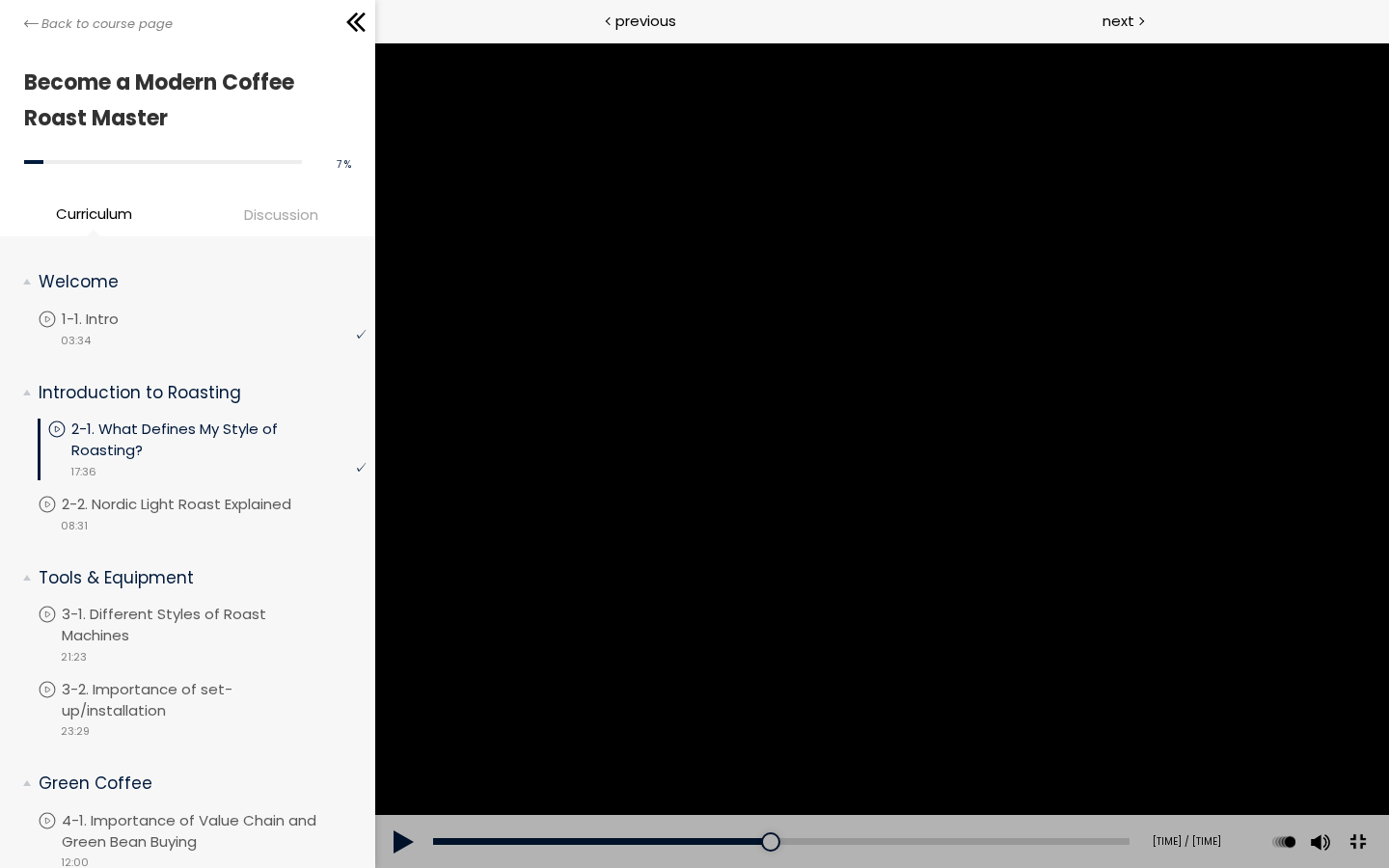 click at bounding box center [403, 842] 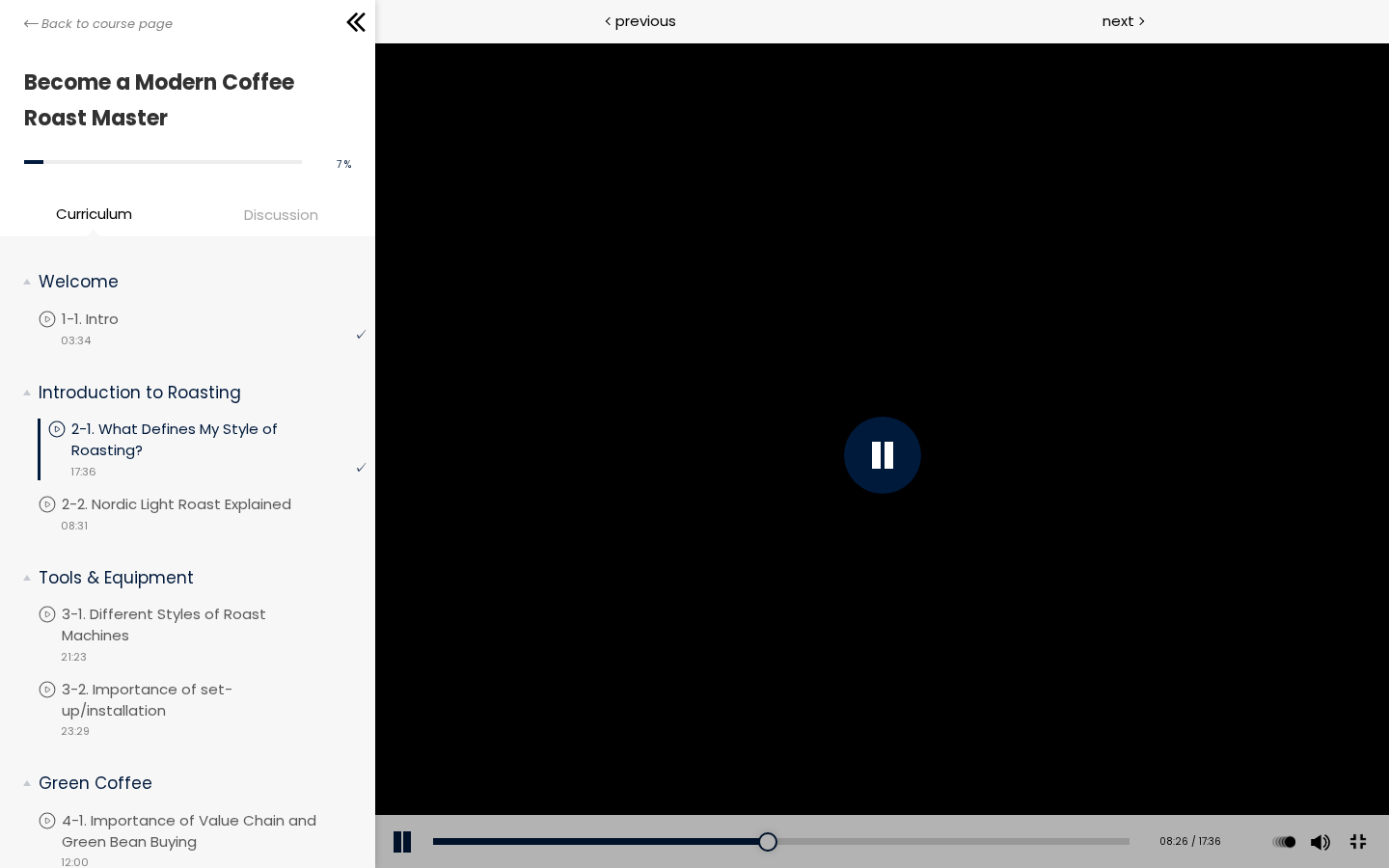click on "08:26" at bounding box center (780, 841) 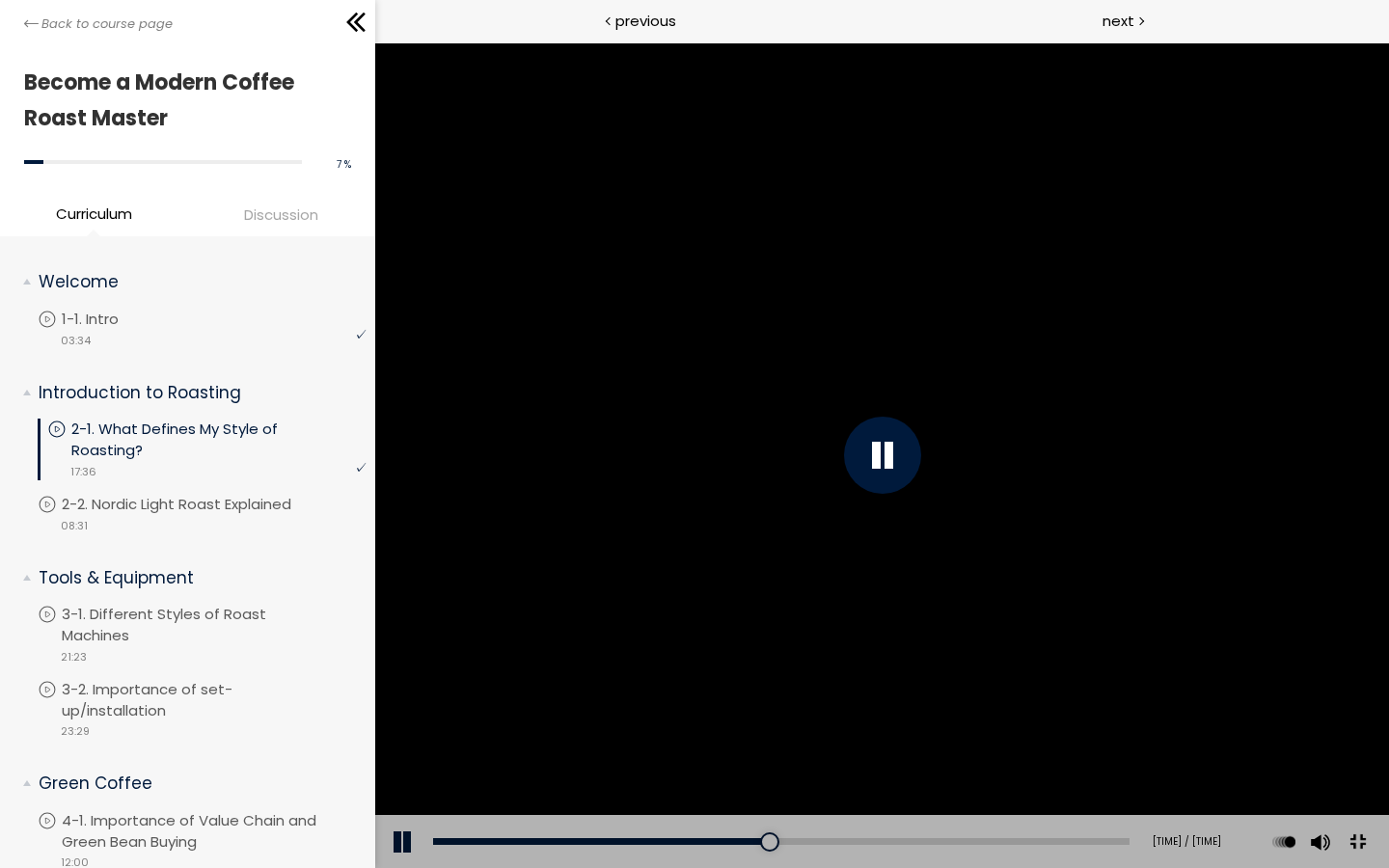 click at bounding box center [882, 455] 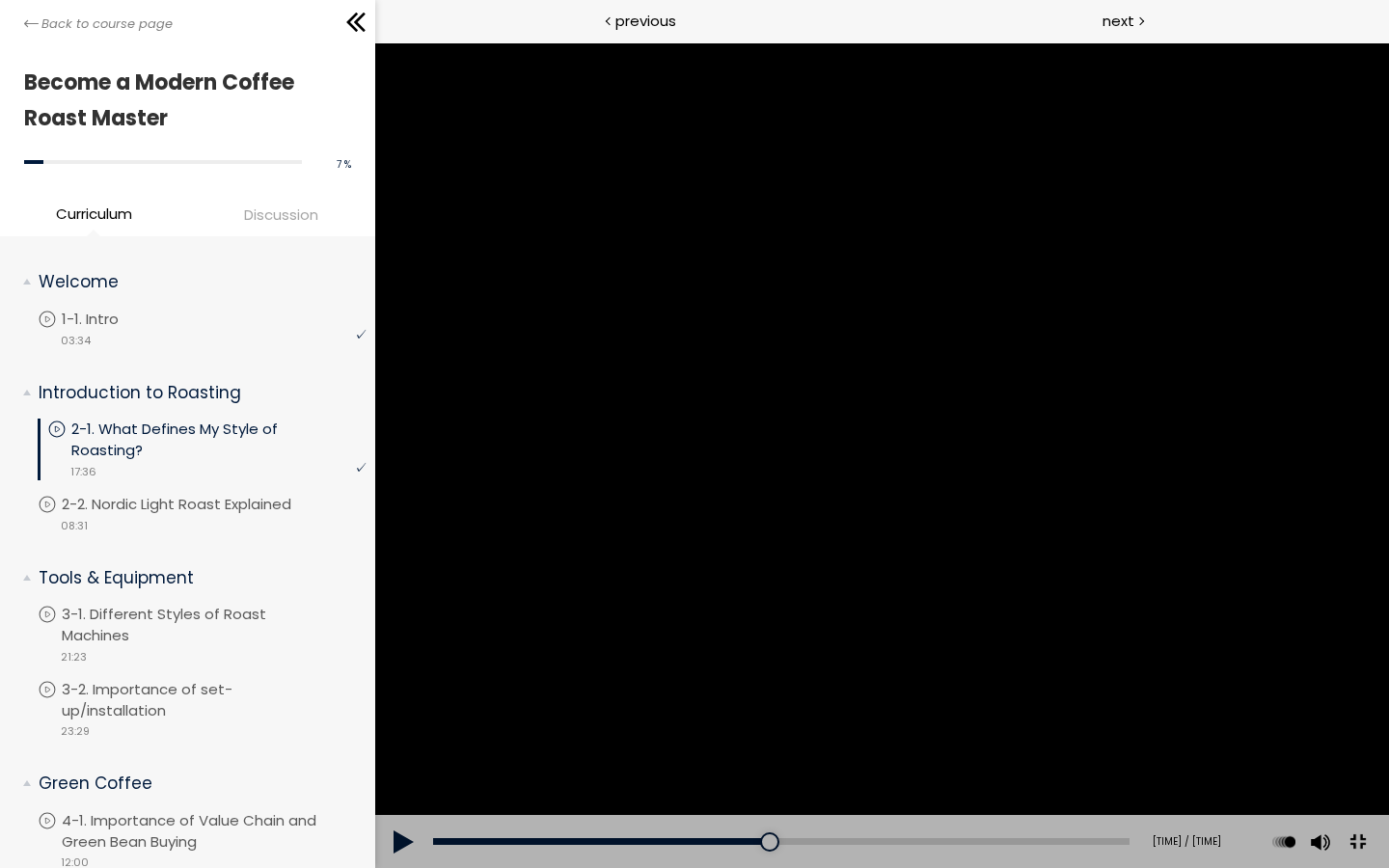 click at bounding box center [403, 842] 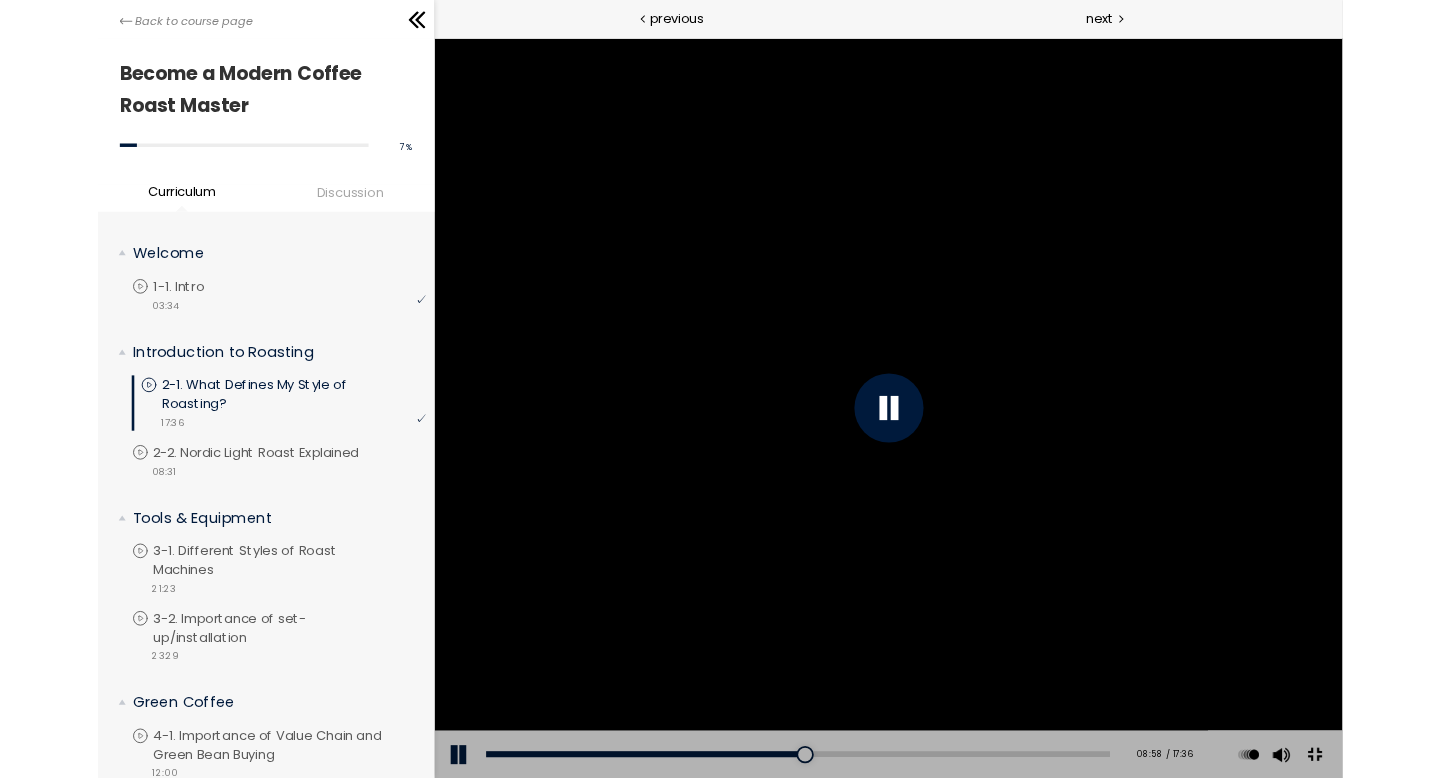 click at bounding box center [1451, 867] 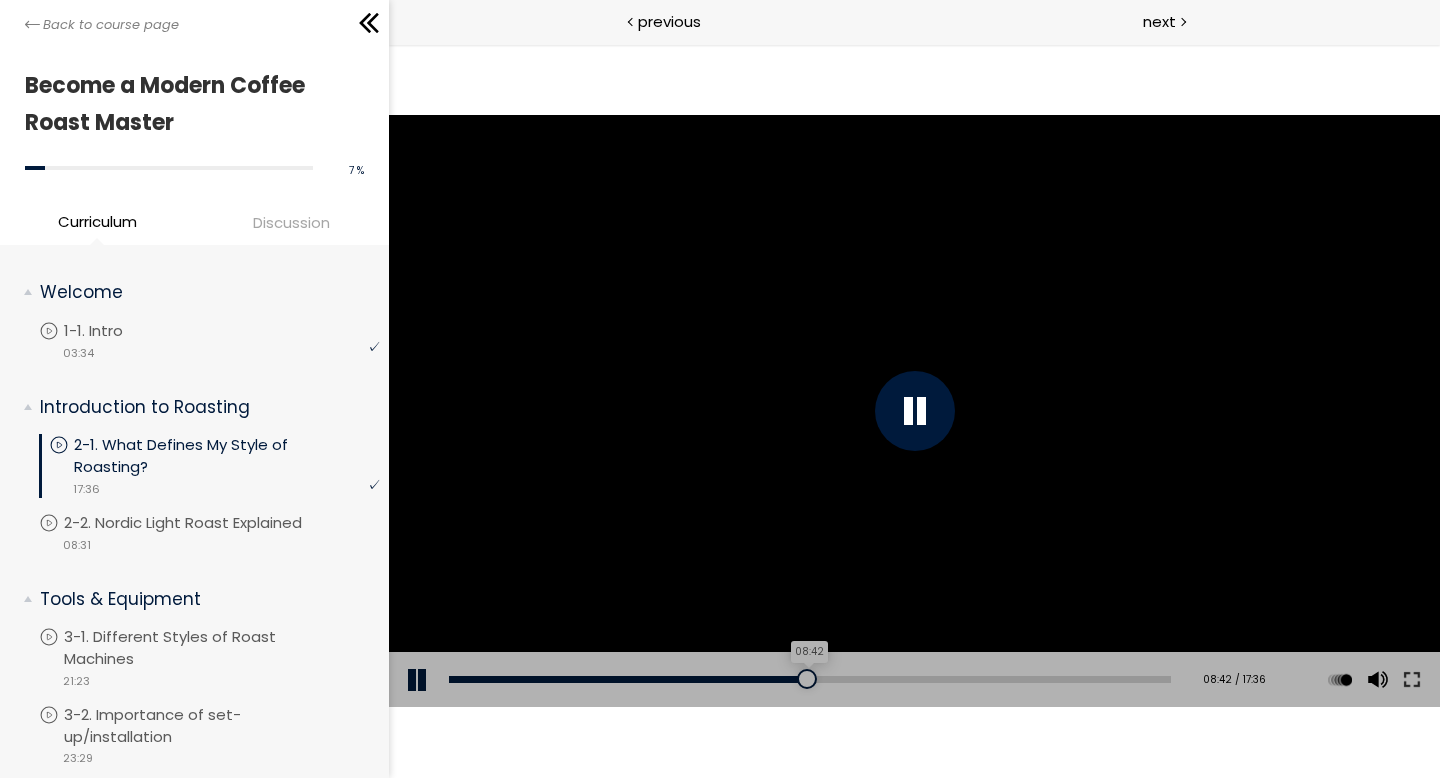 click on "08:42" at bounding box center [809, 679] 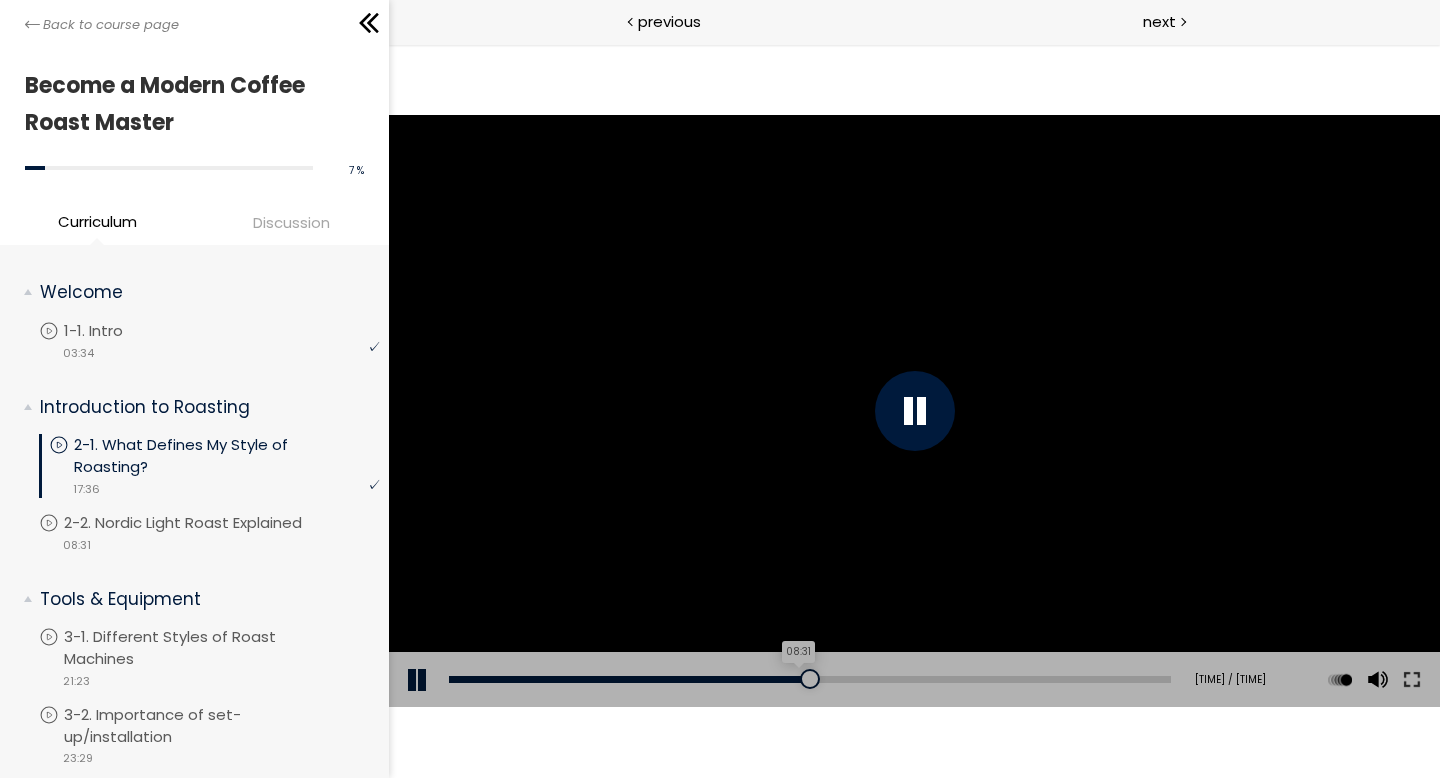 click on "08:31" at bounding box center [809, 679] 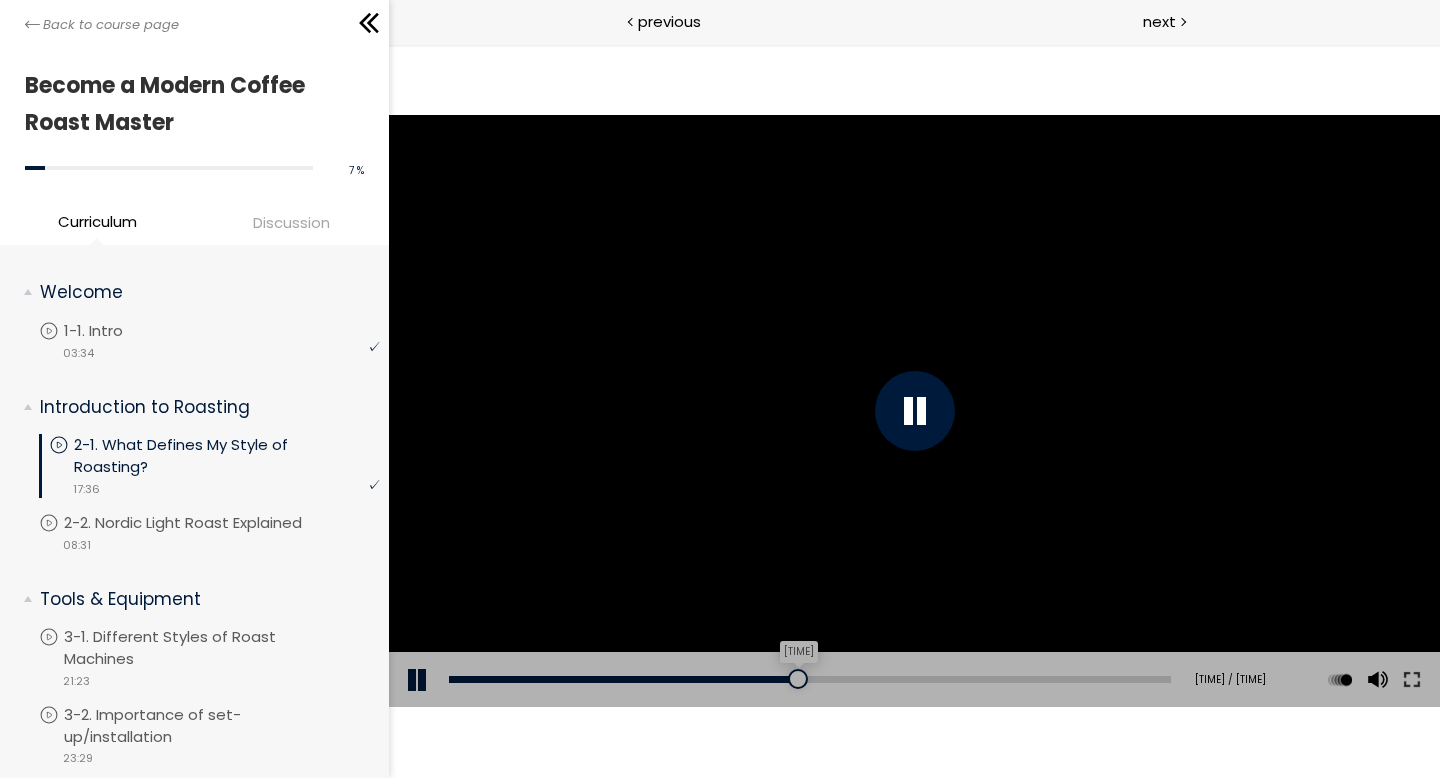 click at bounding box center (797, 679) 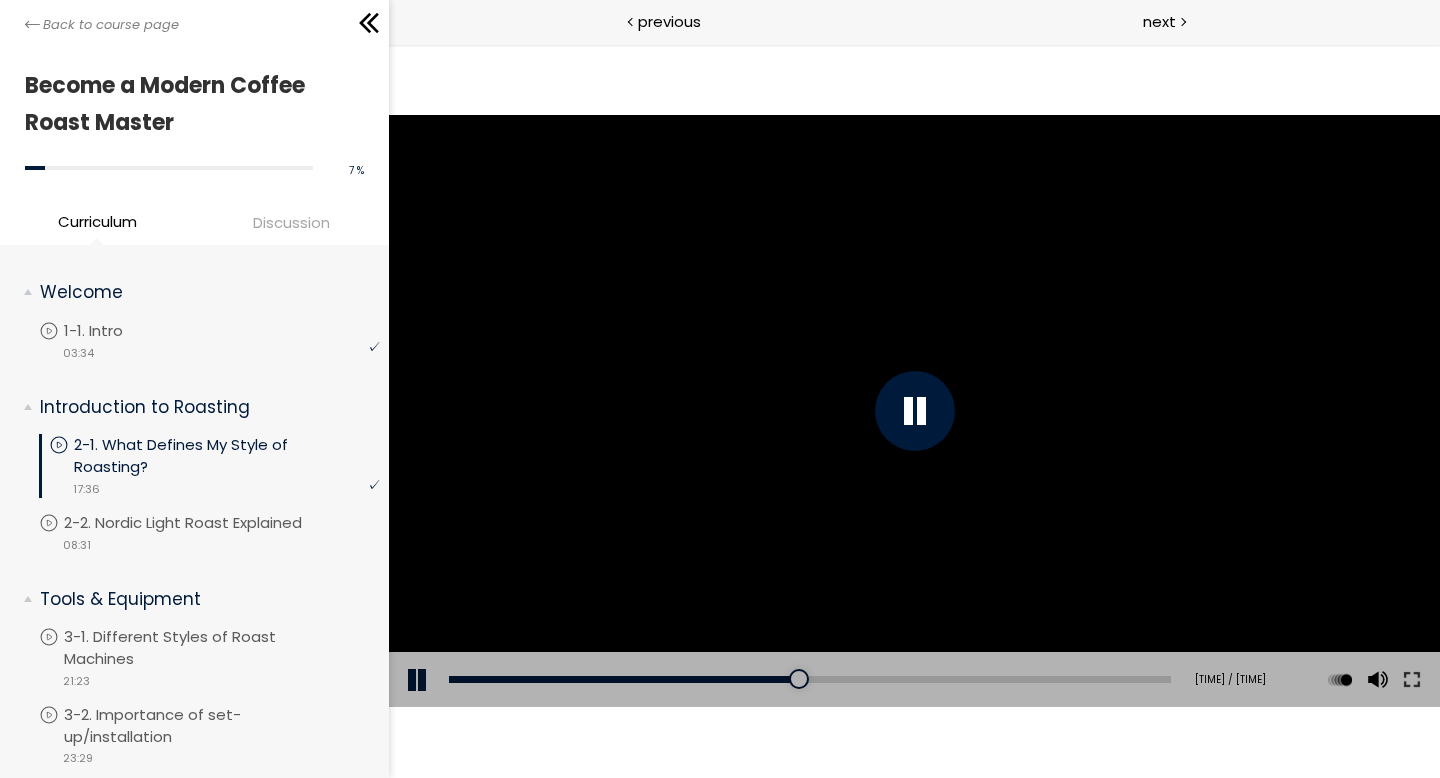 click at bounding box center (418, 680) 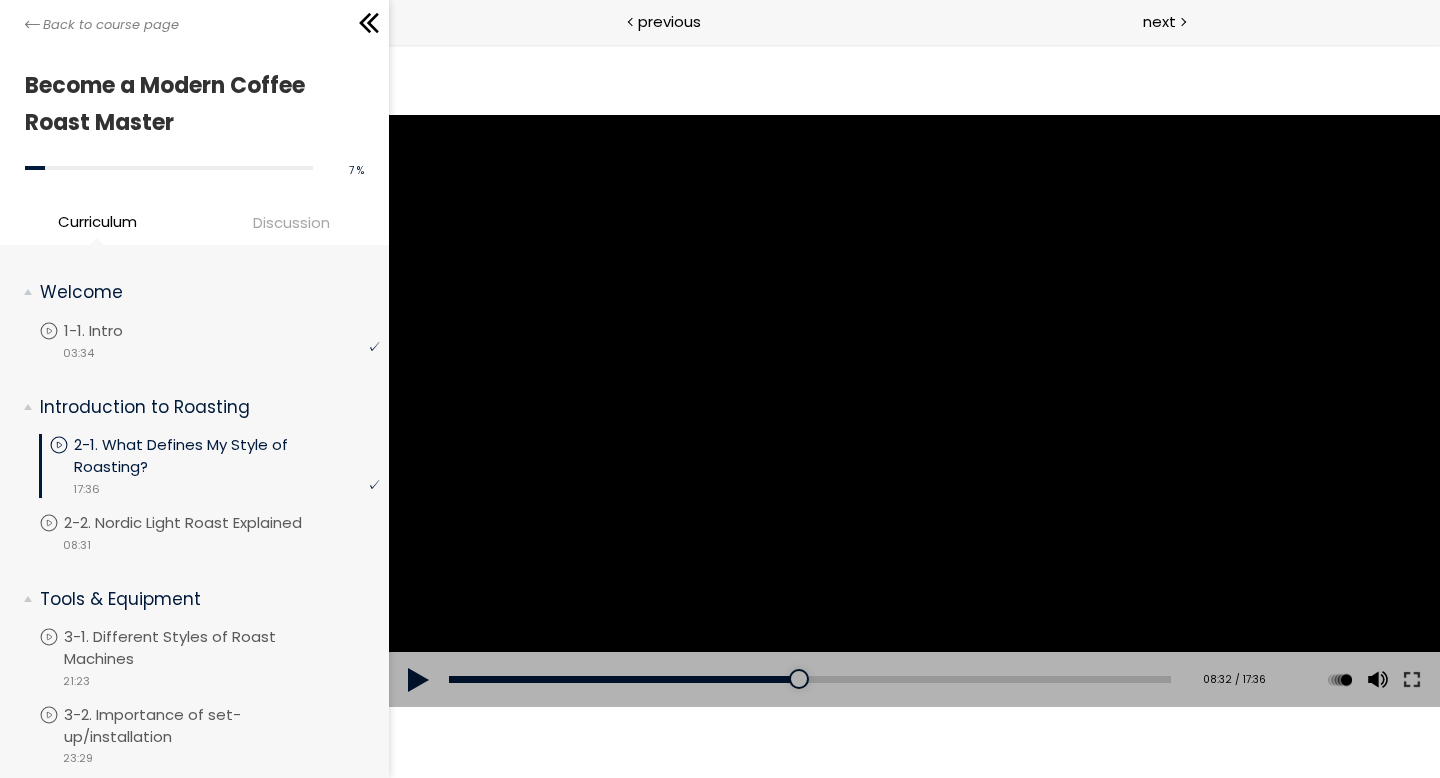 click at bounding box center (418, 680) 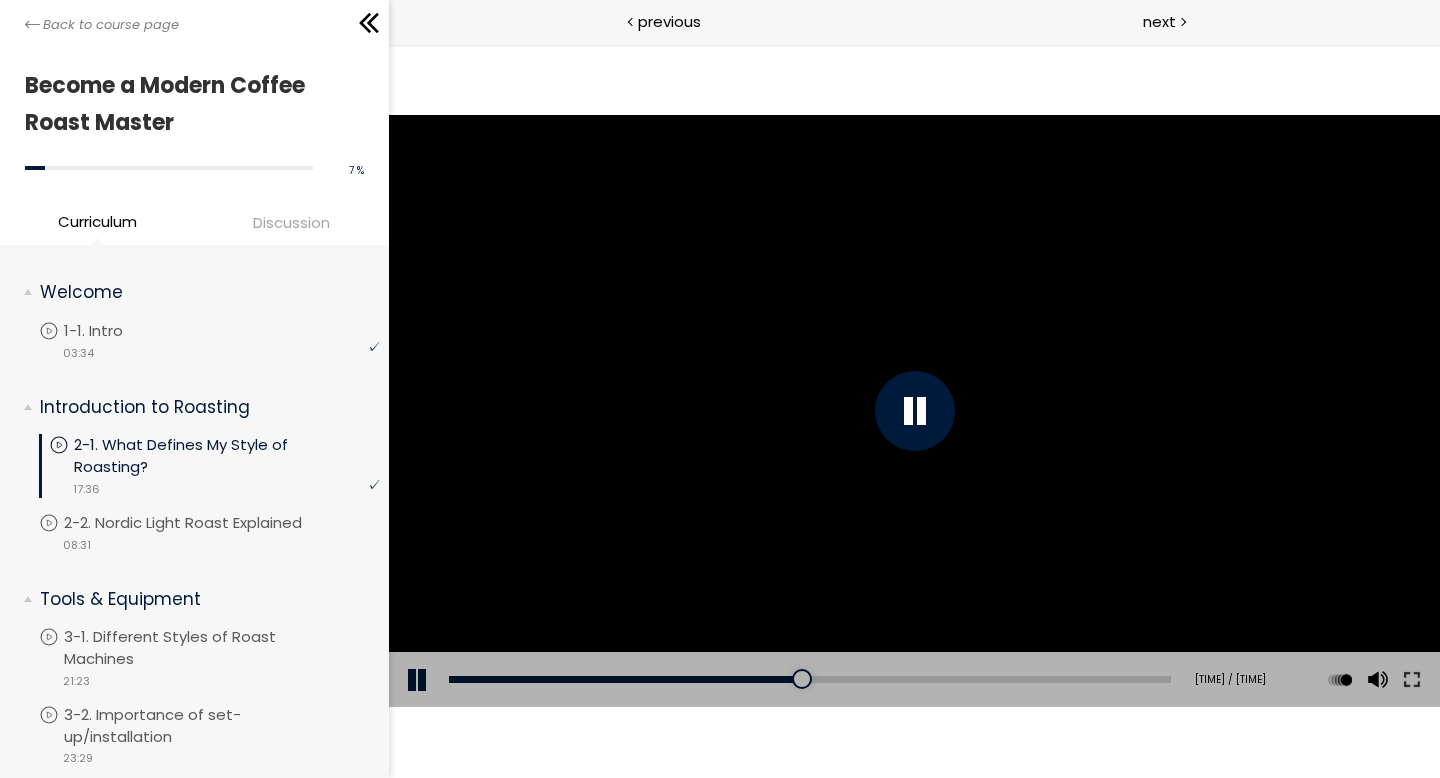 click at bounding box center (418, 680) 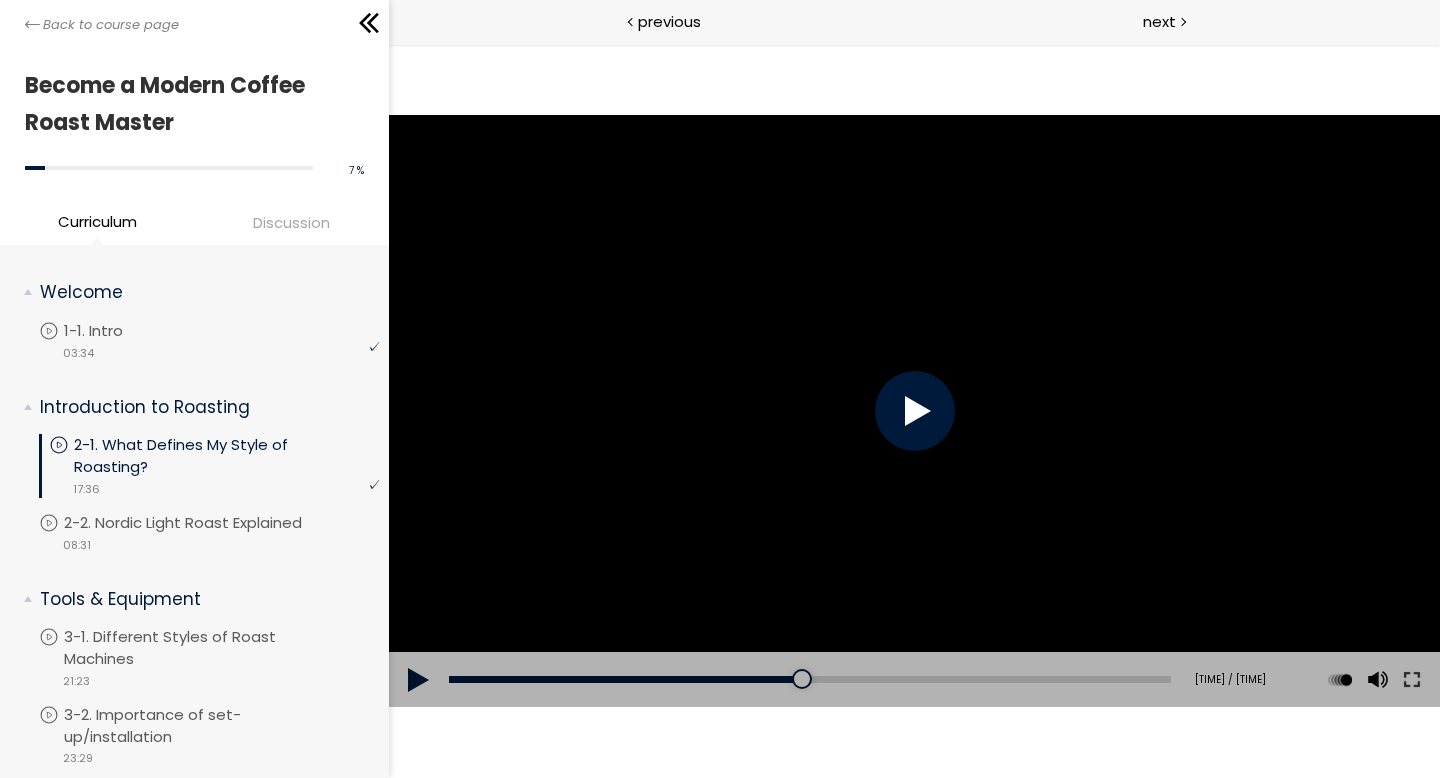 click at bounding box center [418, 680] 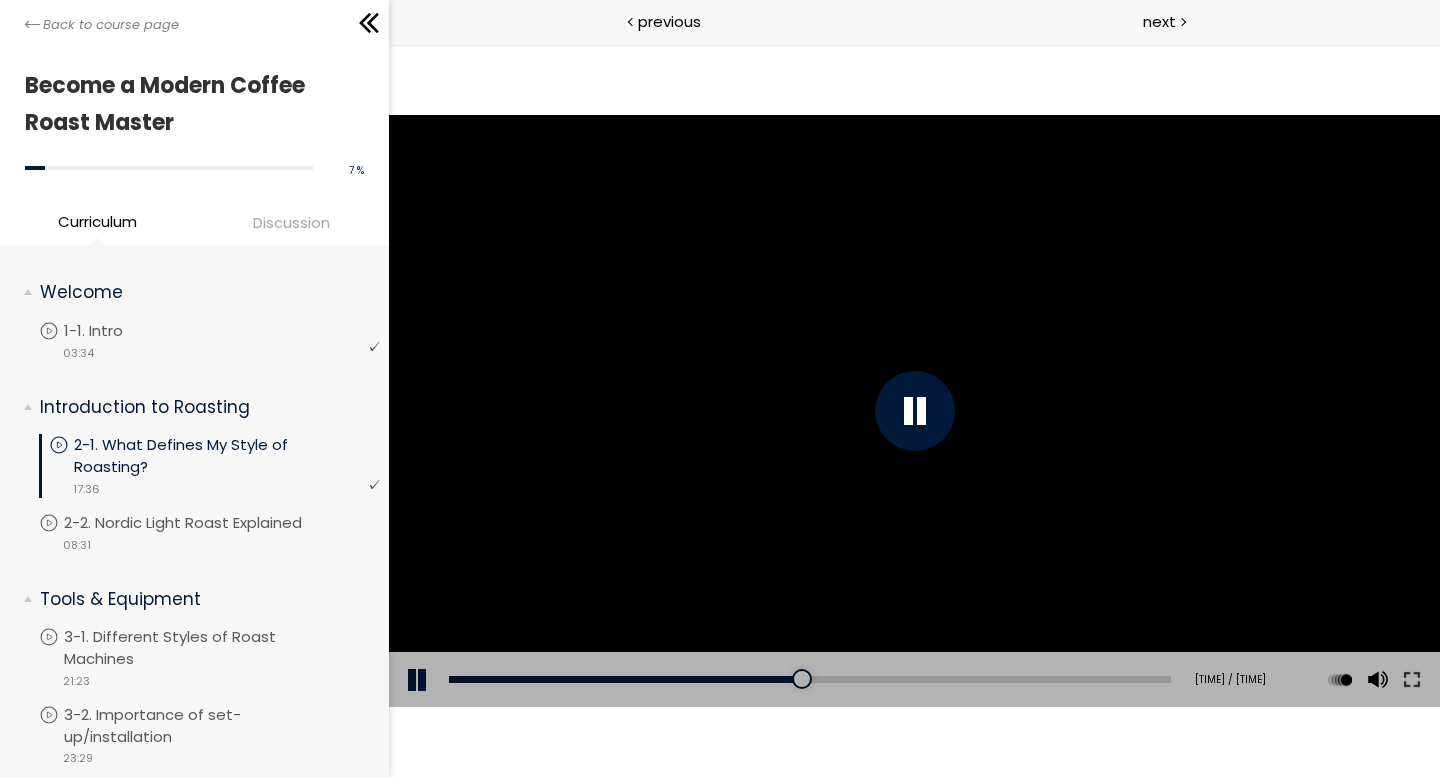 click at bounding box center (418, 680) 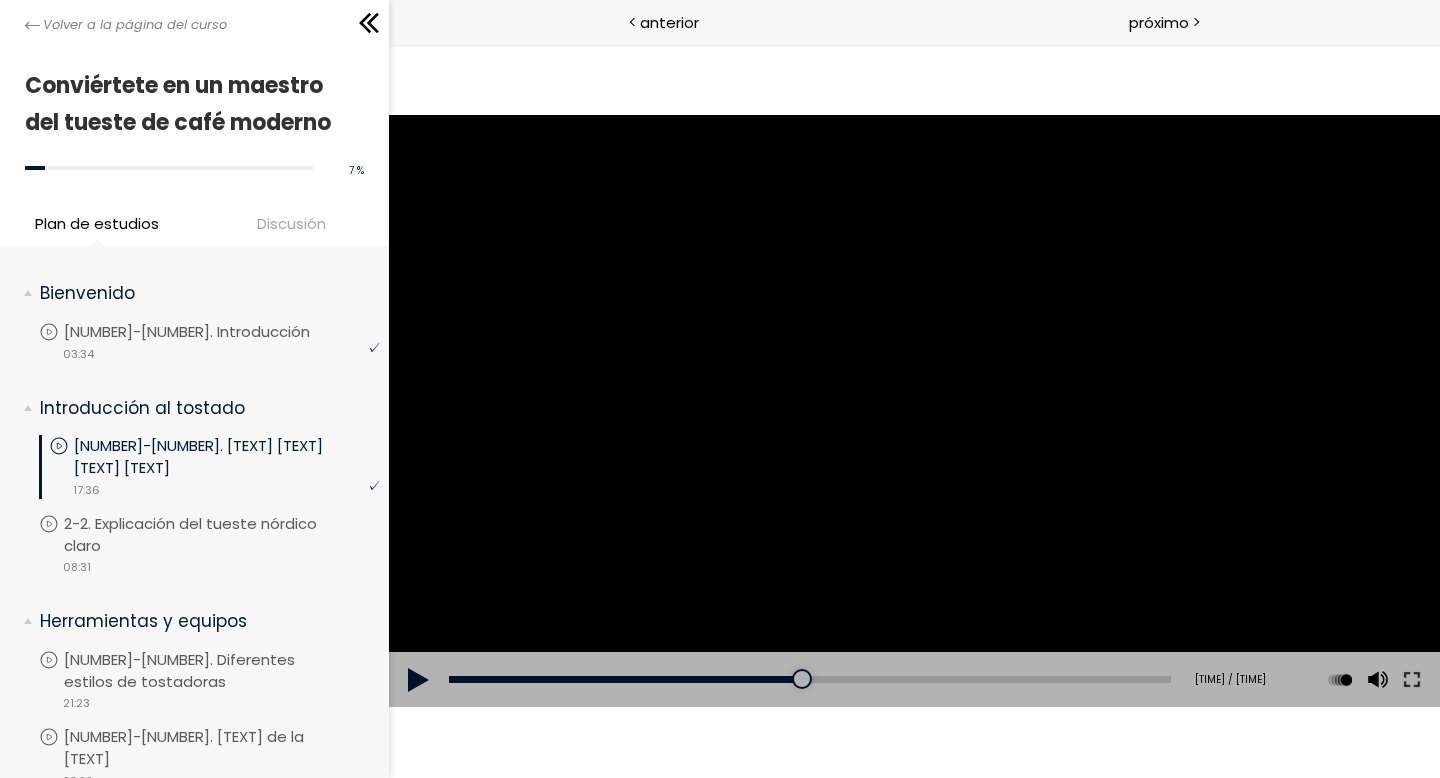 click at bounding box center (418, 680) 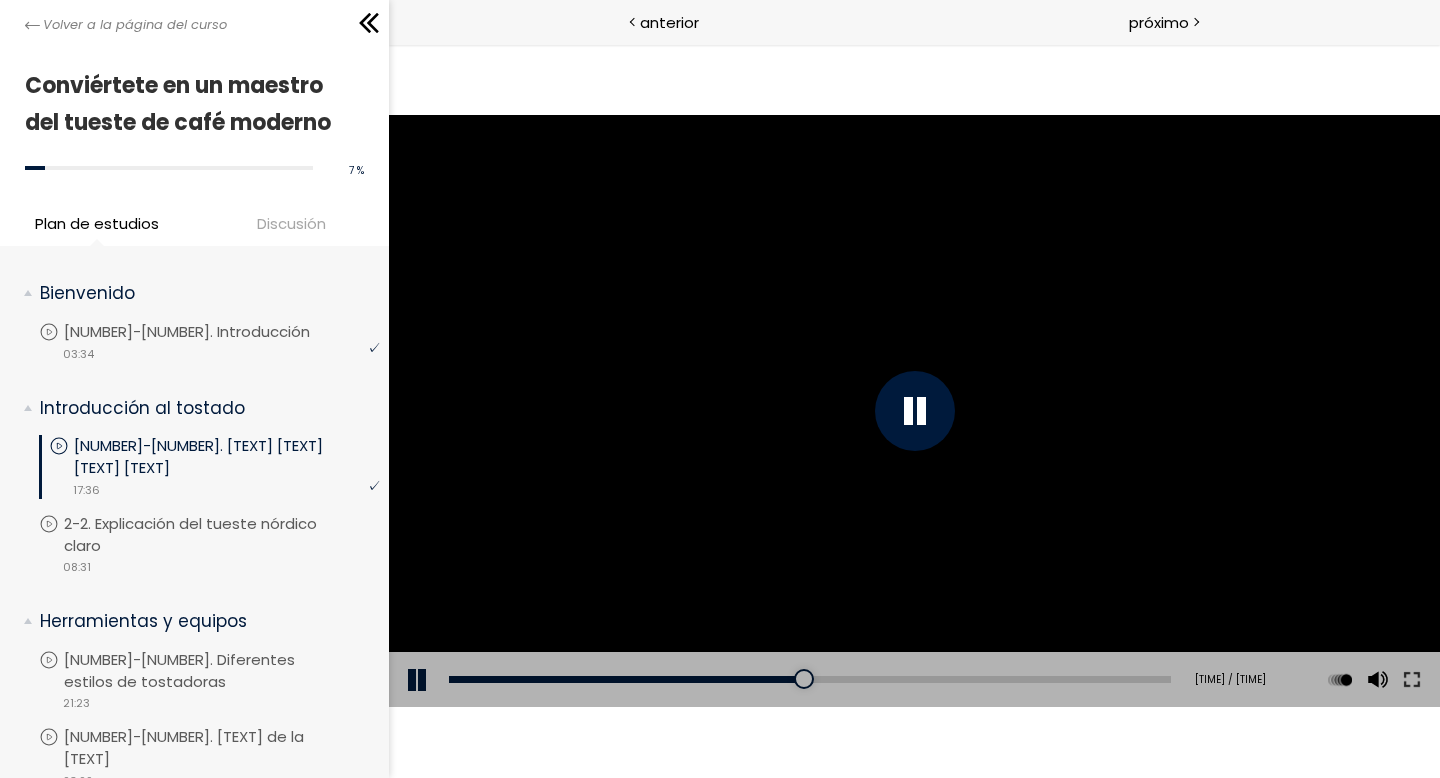click at bounding box center [418, 680] 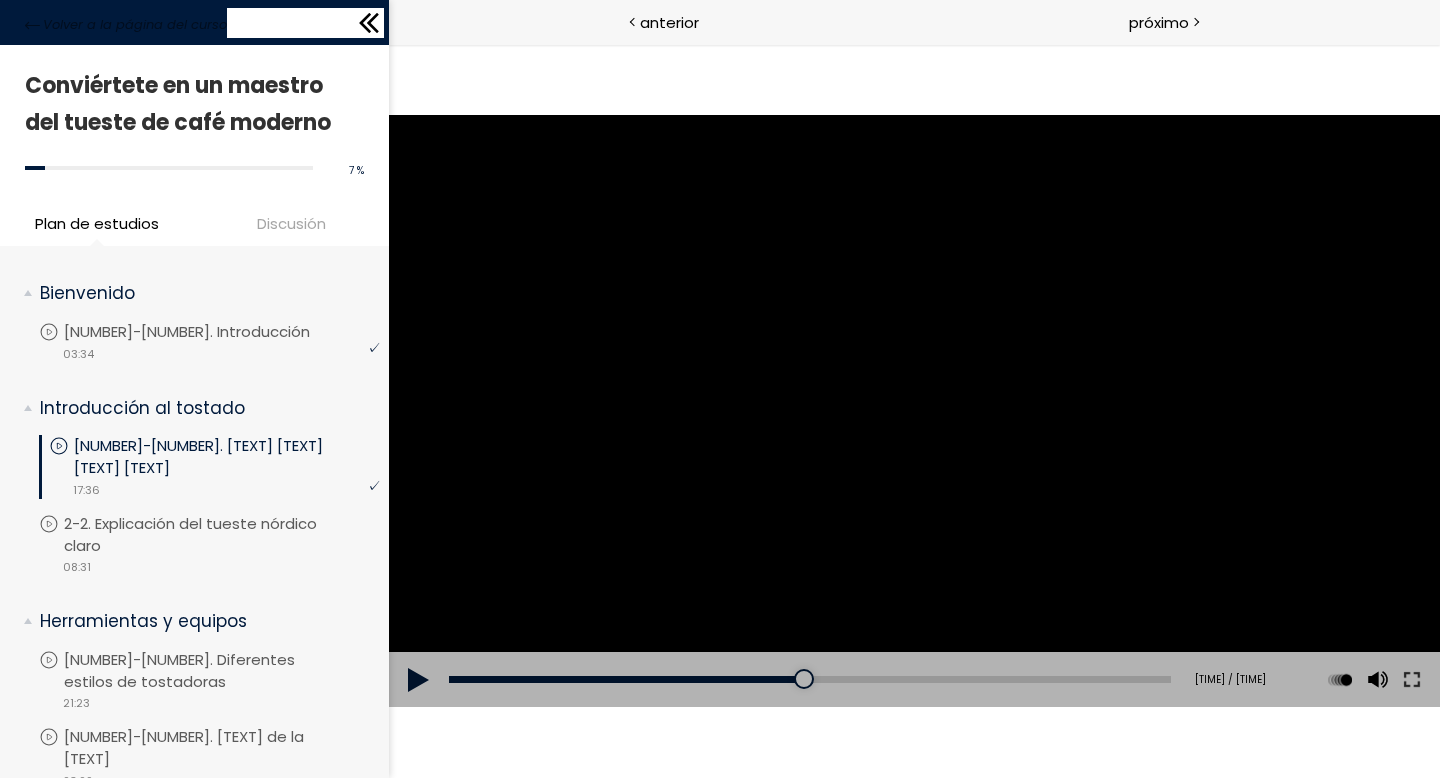 click 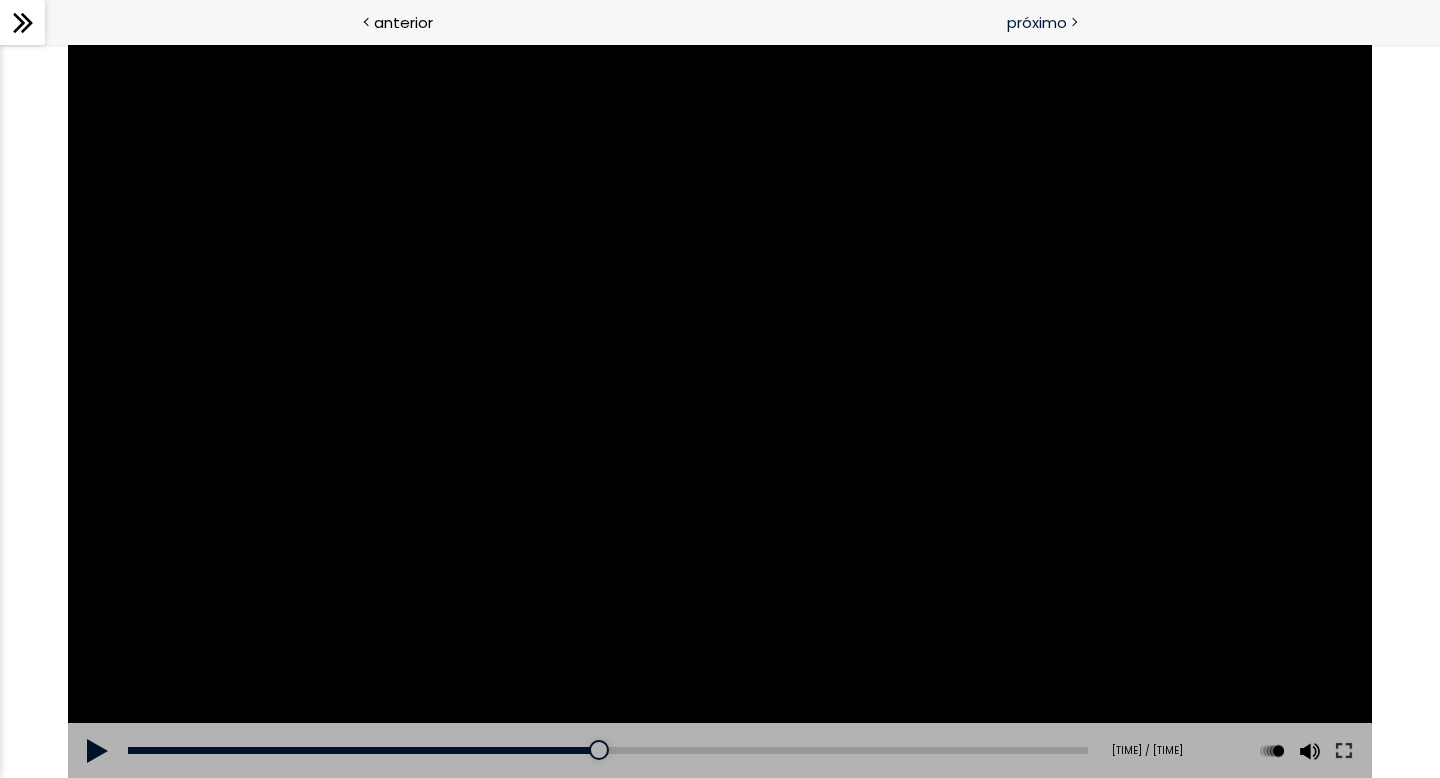 click on "próximo" at bounding box center (1080, 22) 